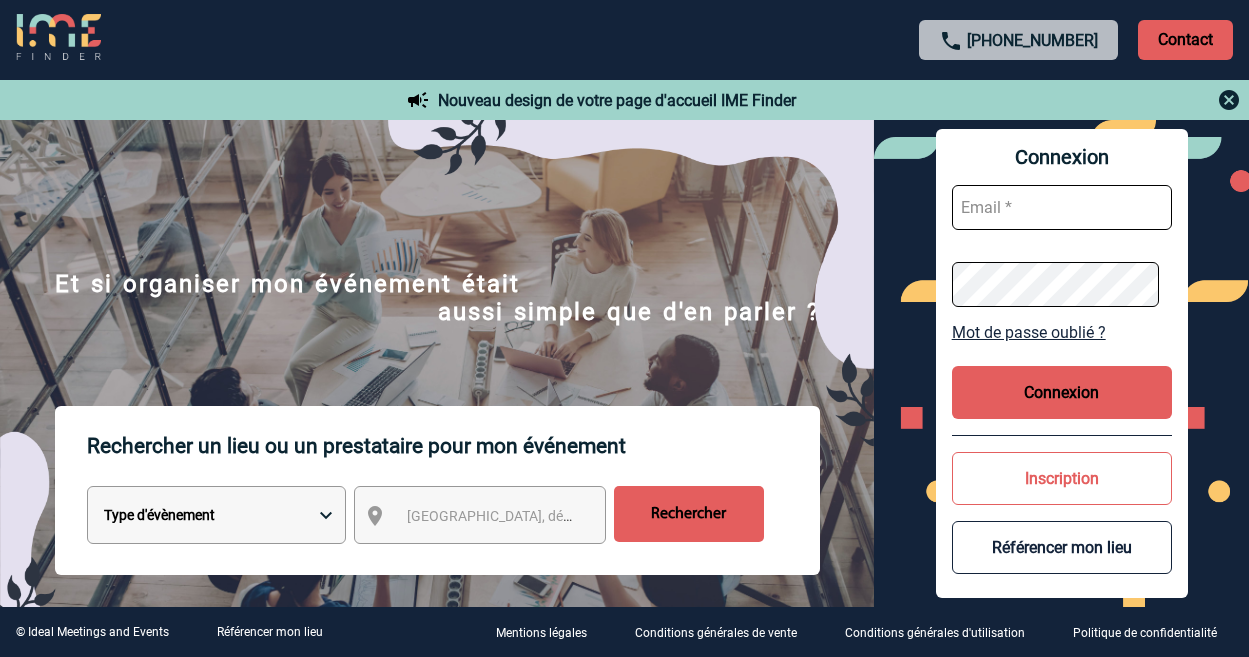 scroll, scrollTop: 0, scrollLeft: 0, axis: both 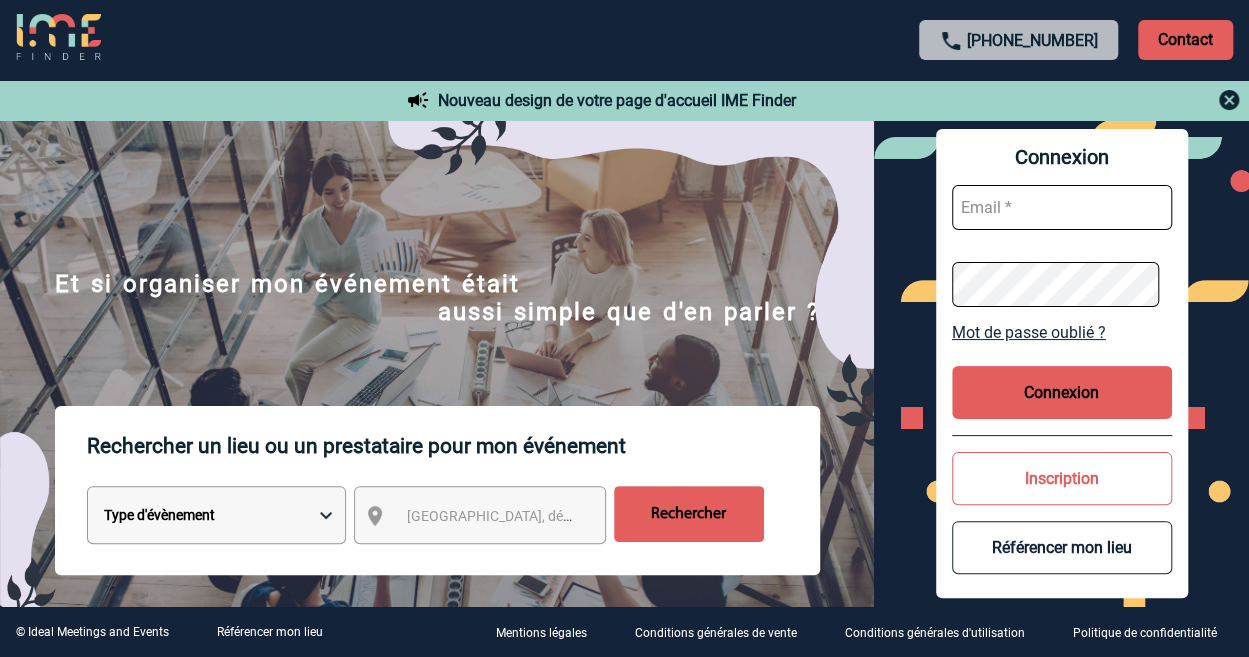 click at bounding box center [1062, 207] 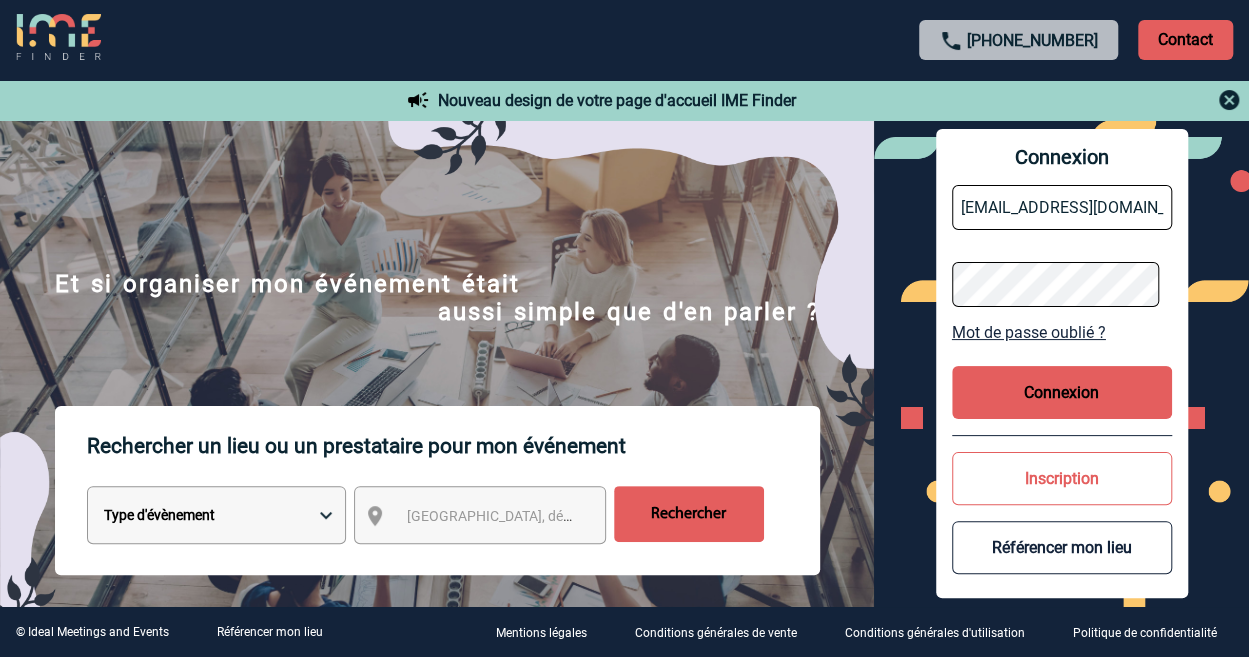 click on "Connexion" at bounding box center [1062, 392] 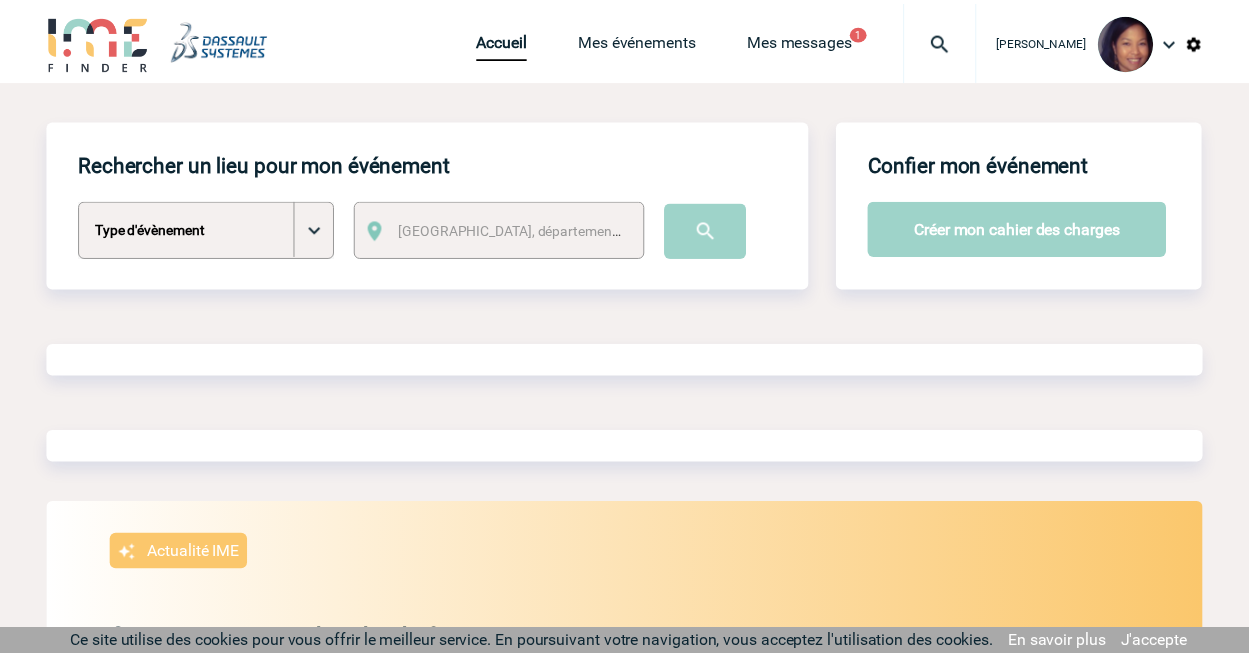 scroll, scrollTop: 0, scrollLeft: 0, axis: both 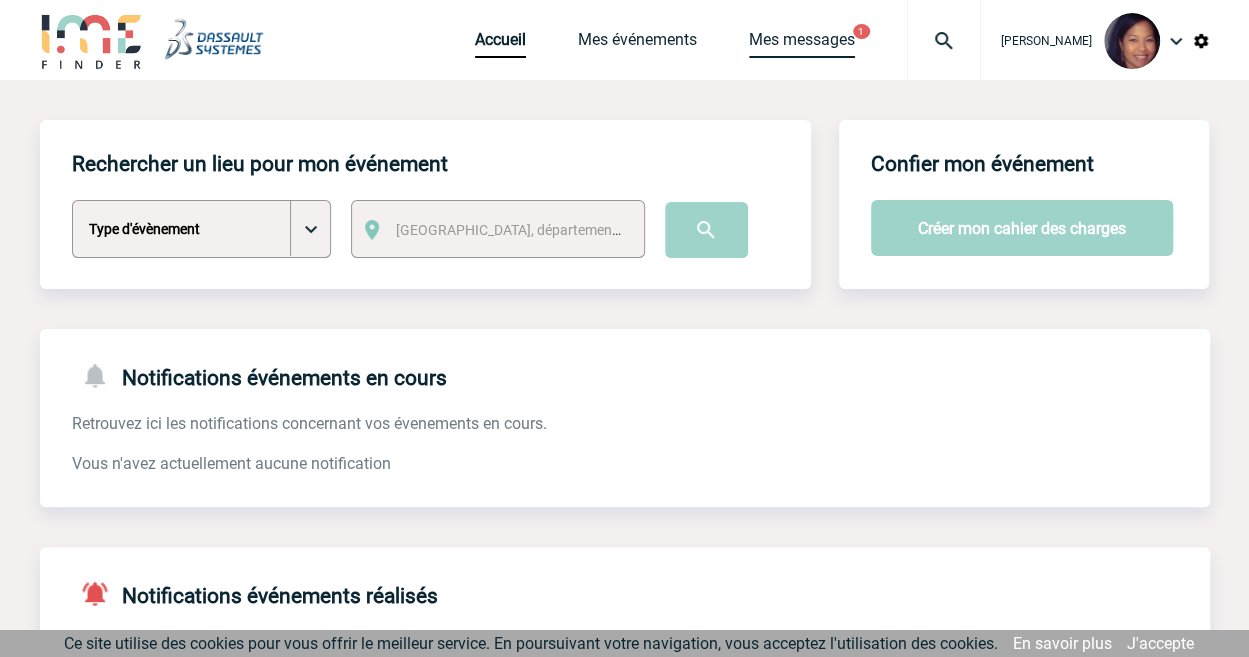 click on "Mes messages" at bounding box center (802, 44) 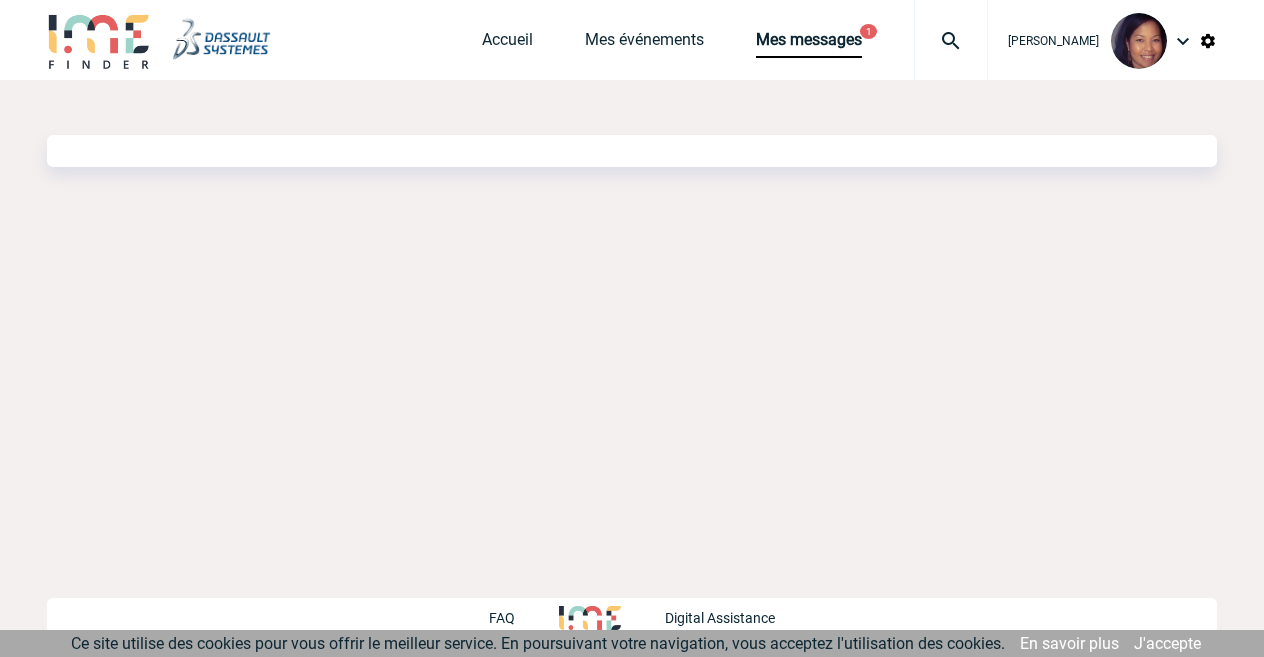 scroll, scrollTop: 0, scrollLeft: 0, axis: both 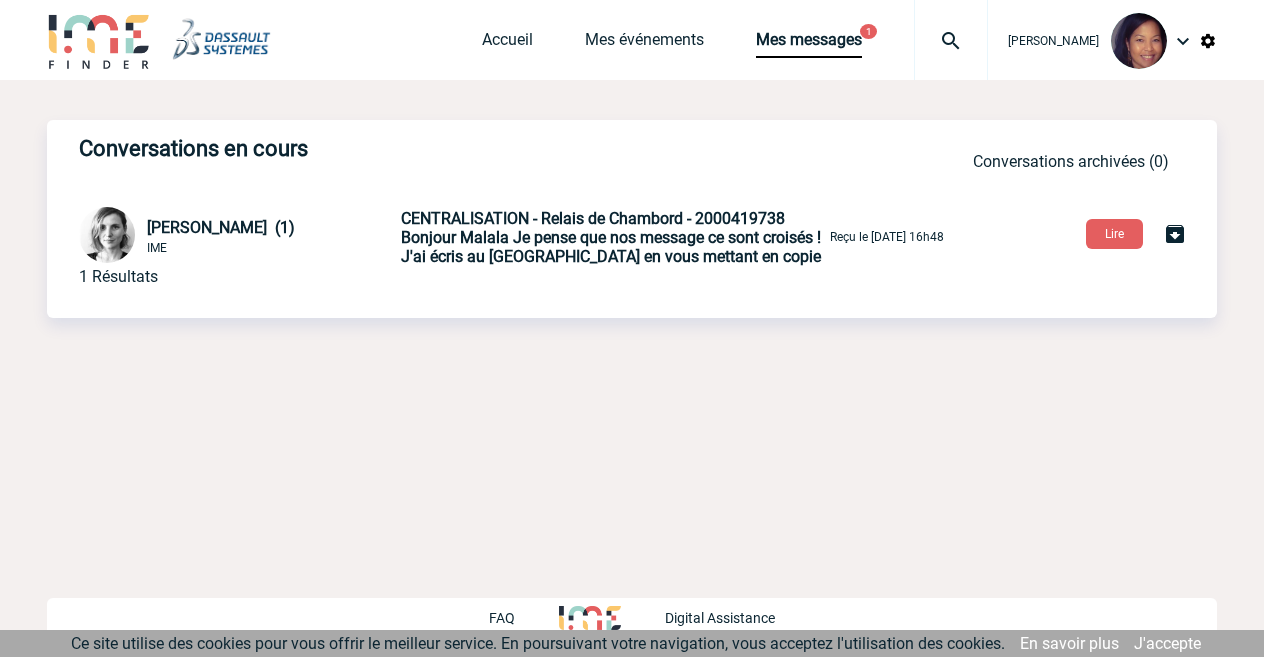click on "Bonjour Malala
Je pense que nos message ce sont croisés !
J'ai écris au [GEOGRAPHIC_DATA] en vous mettant en copie" at bounding box center [611, 247] 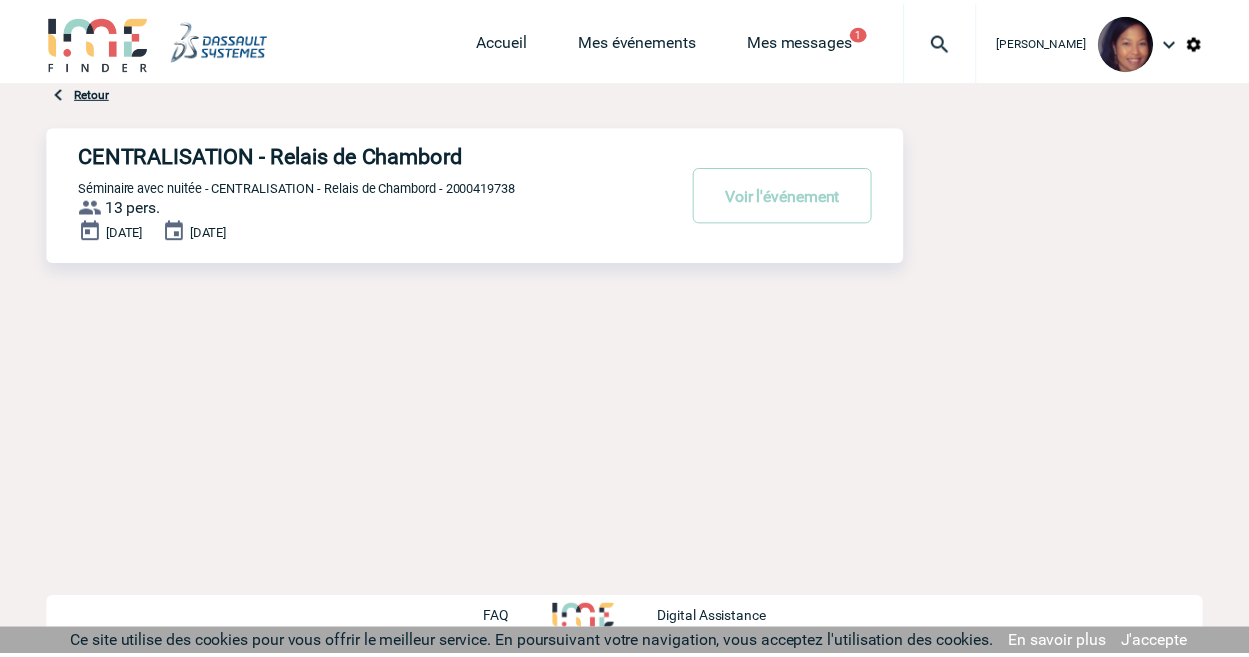 scroll, scrollTop: 0, scrollLeft: 0, axis: both 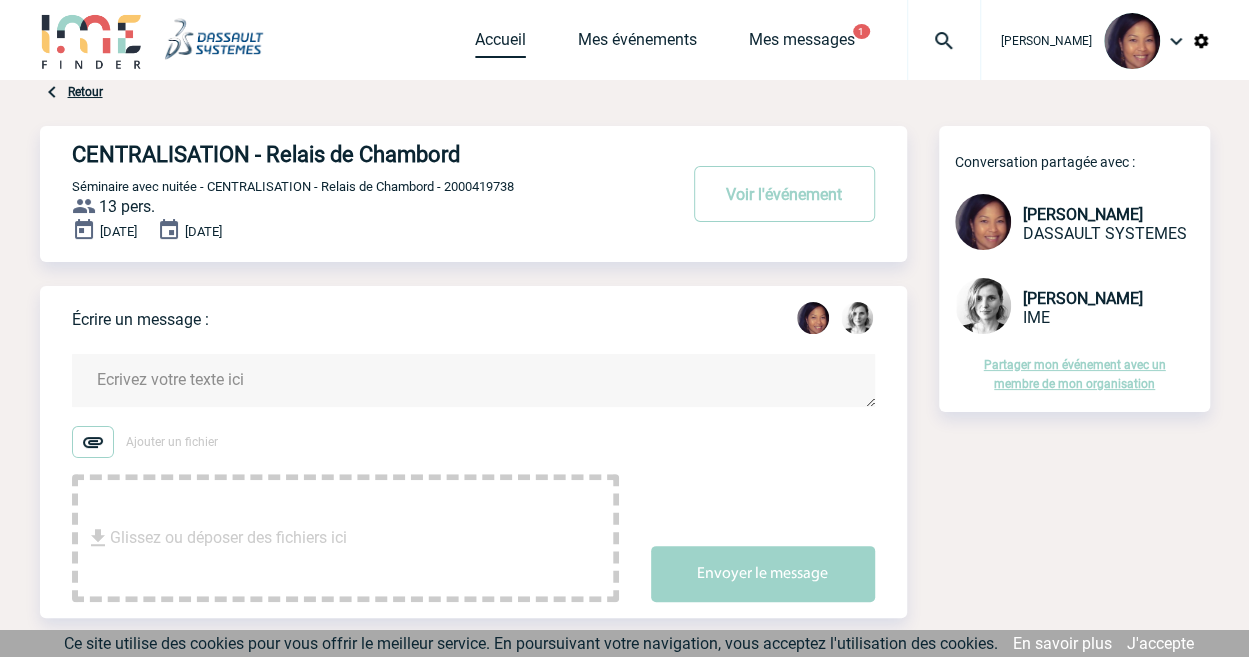 click on "Accueil" at bounding box center [500, 44] 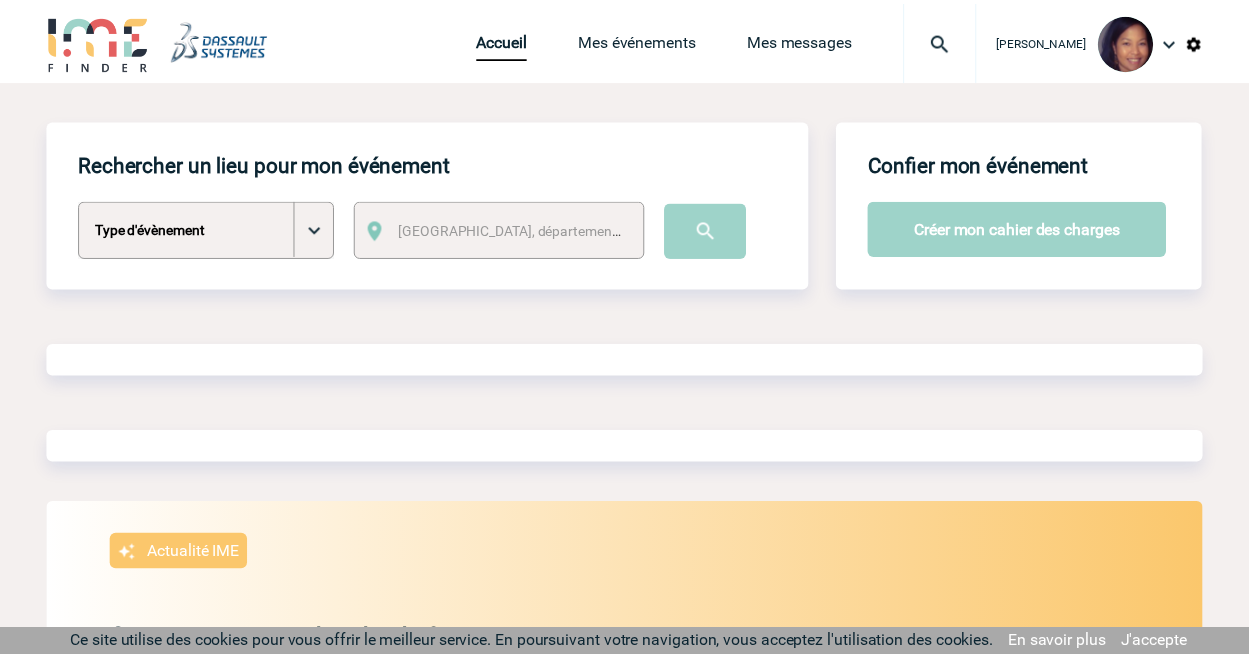 scroll, scrollTop: 0, scrollLeft: 0, axis: both 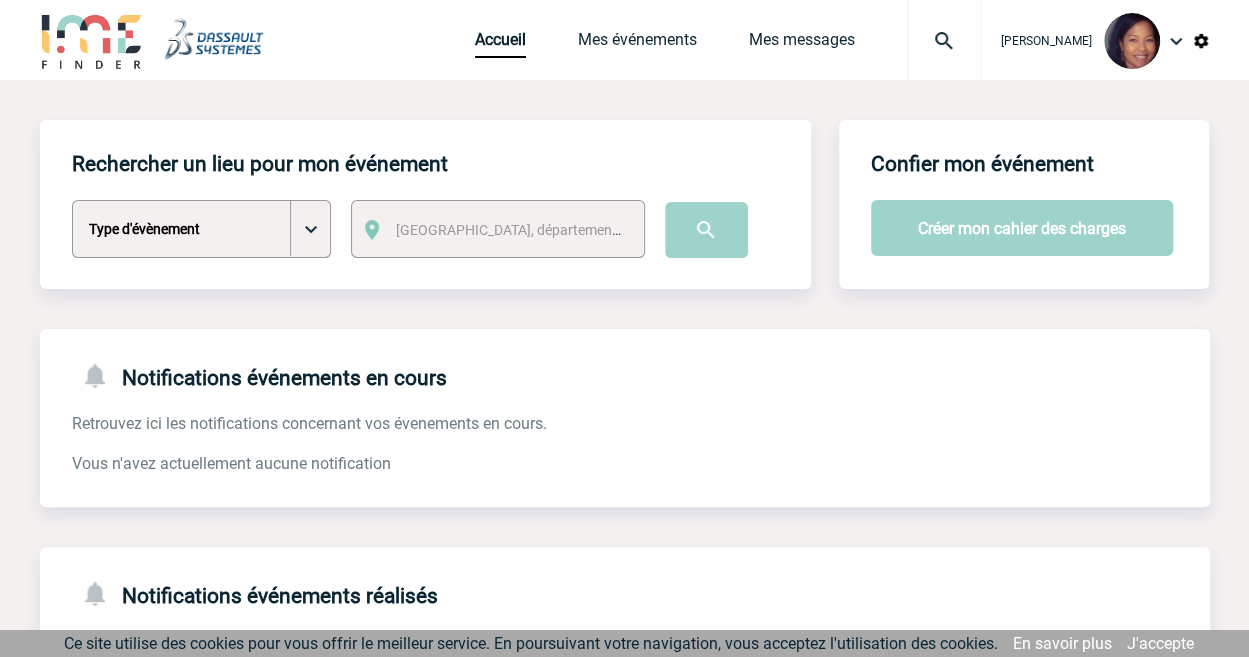 click on "Type d'évènement
Séminaire avec nuitée
Séminaire sans nuitée
Repas de groupe
Team Building & animation
Prestation traiteur
Location de salle seule
Hébergement de groupe
Soirée d'entreprise
Divers" at bounding box center (201, 229) 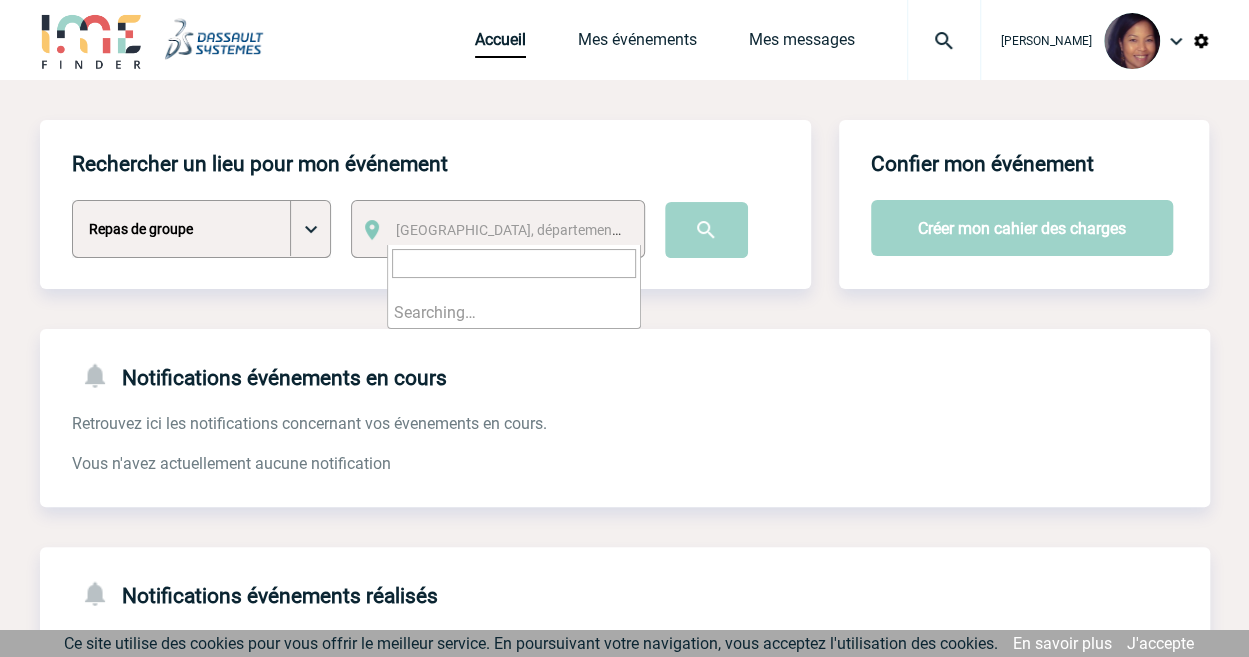 click on "Ville, département, région..." at bounding box center (535, 230) 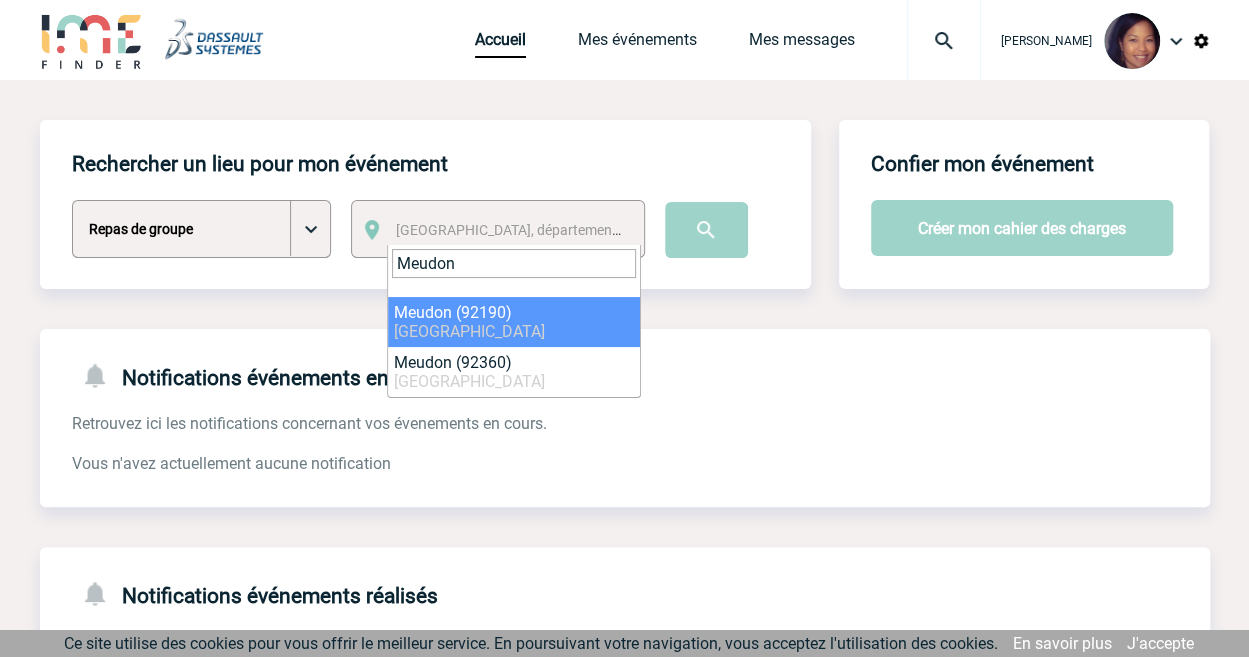 type on "Meudon" 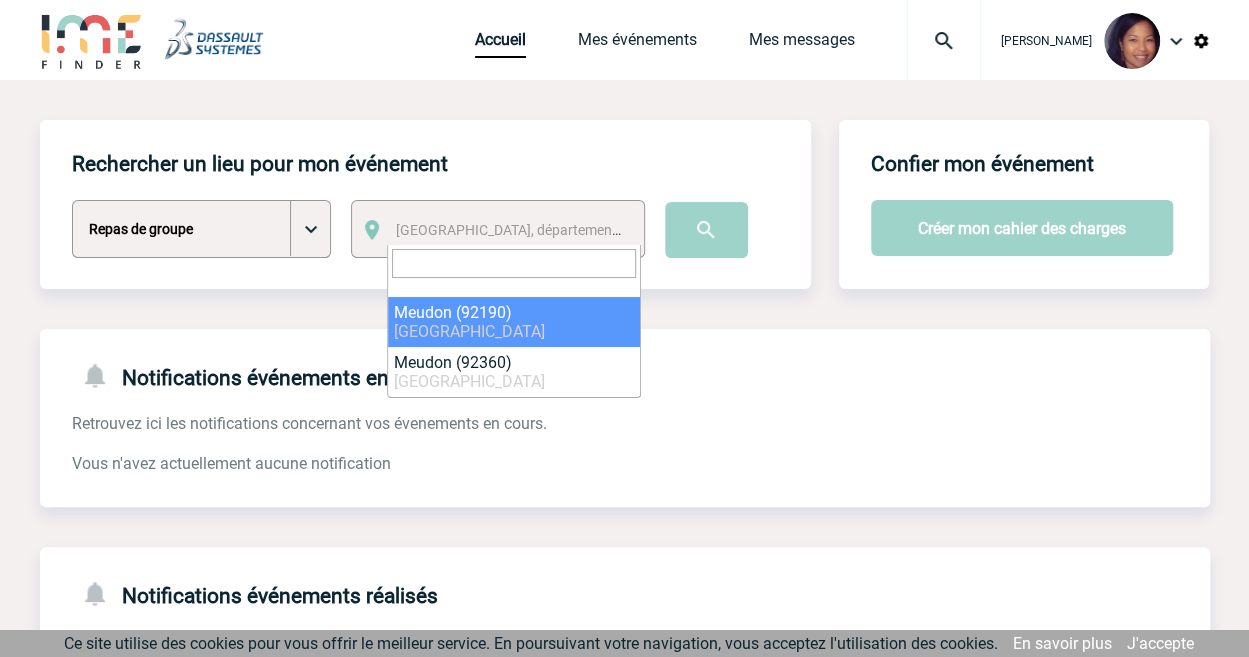 select on "47" 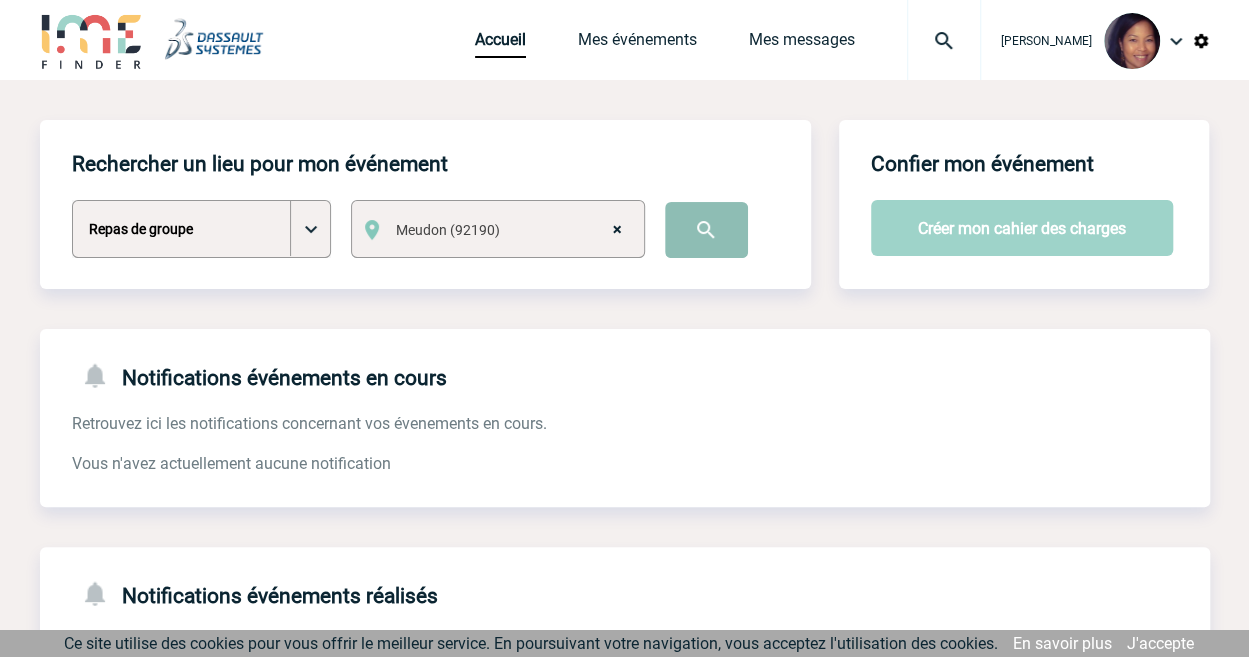 click at bounding box center [706, 230] 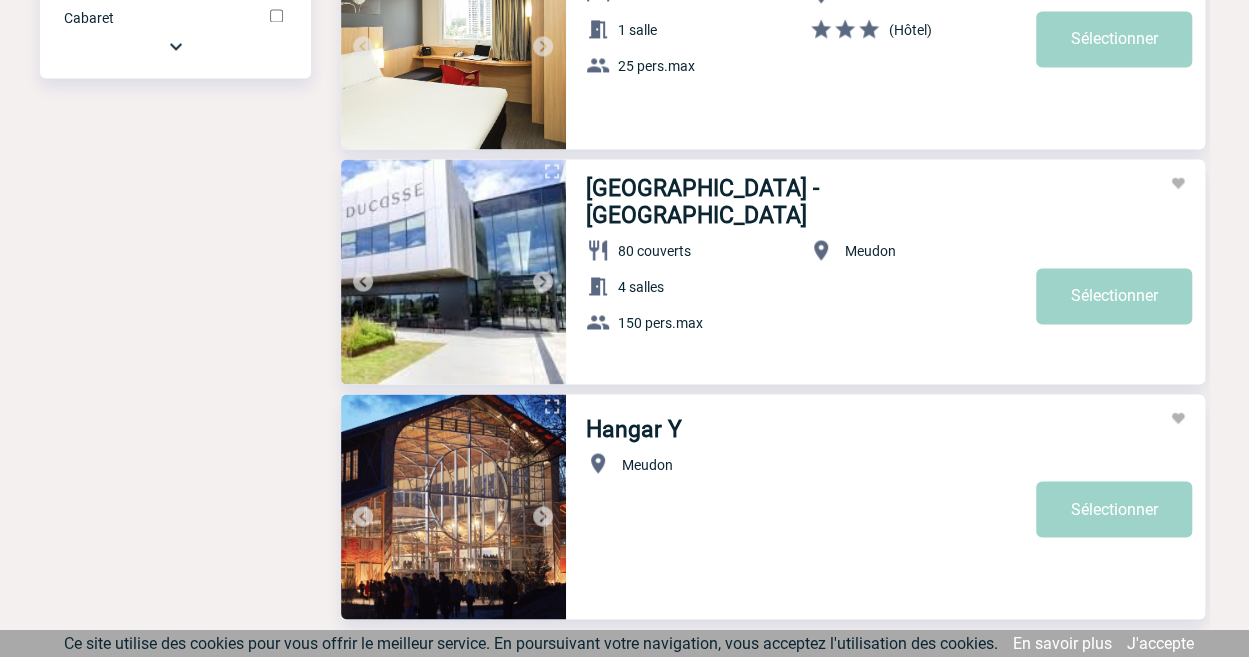 scroll, scrollTop: 1360, scrollLeft: 0, axis: vertical 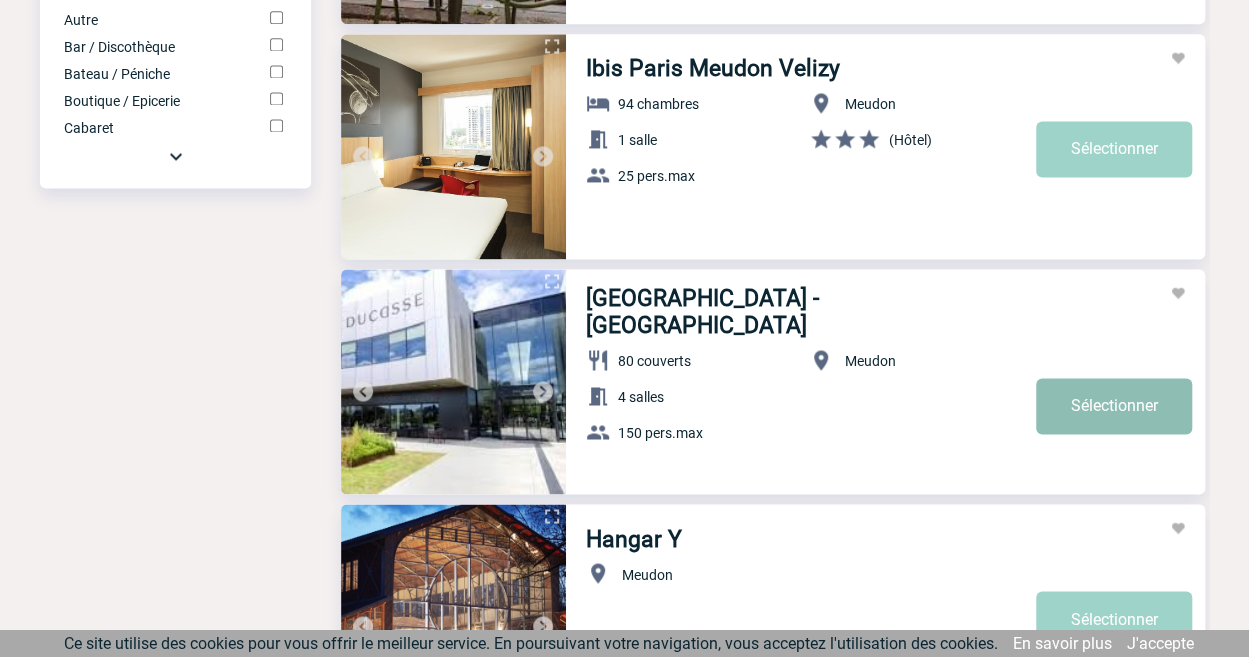 click on "Sélectionner" at bounding box center (1114, -1026) 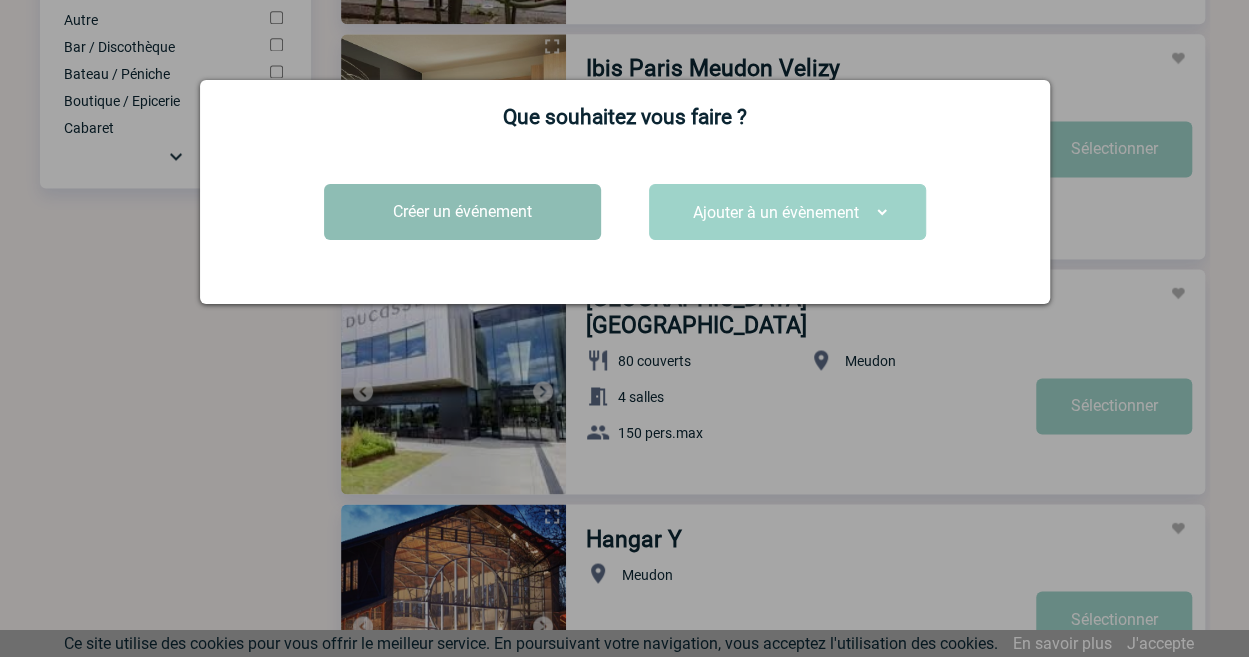 click on "Créer un événement" at bounding box center (462, 212) 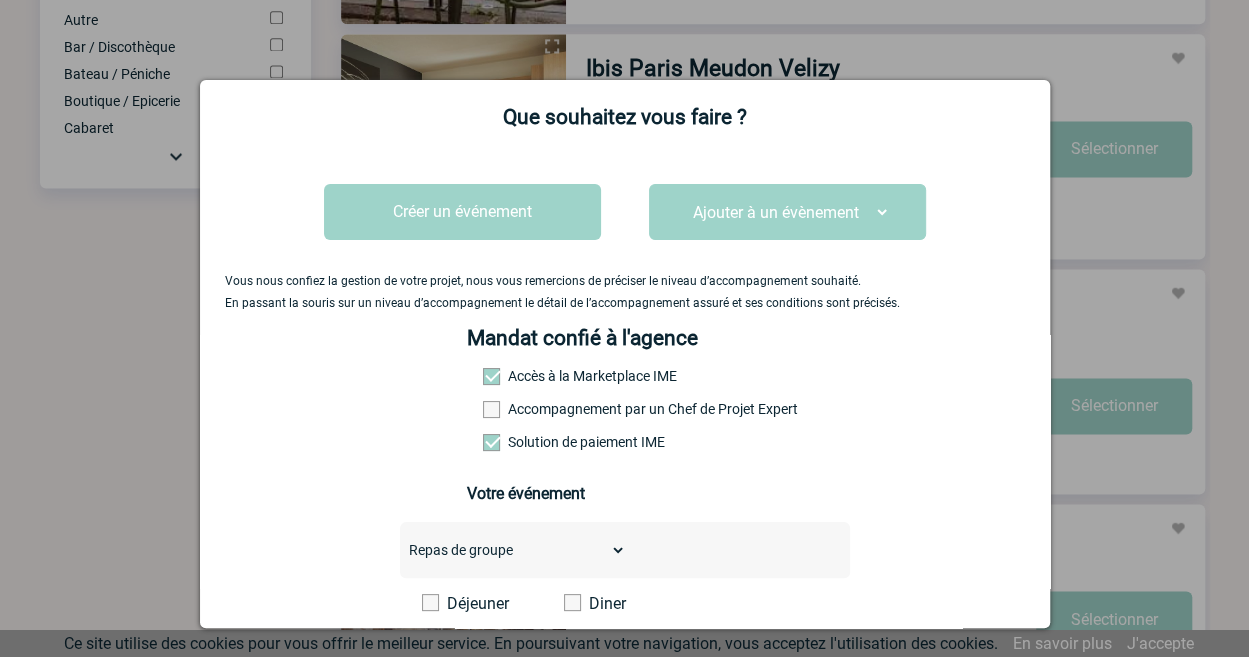click at bounding box center [491, 376] 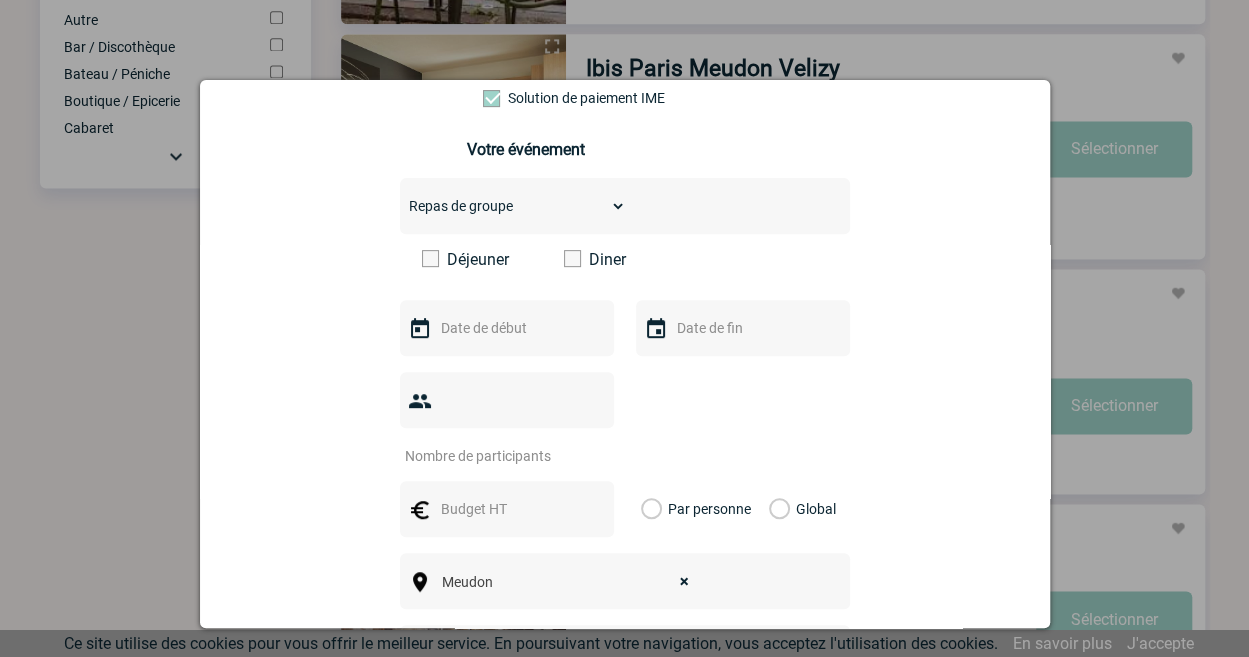 scroll, scrollTop: 345, scrollLeft: 0, axis: vertical 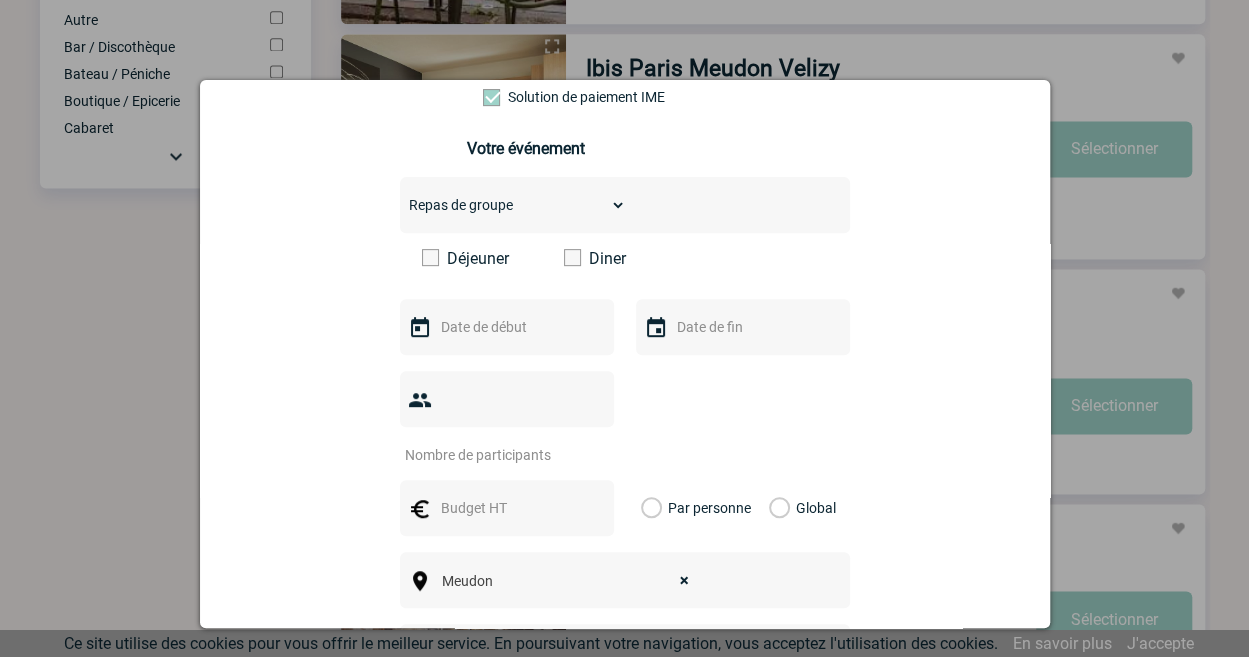 click at bounding box center [430, 257] 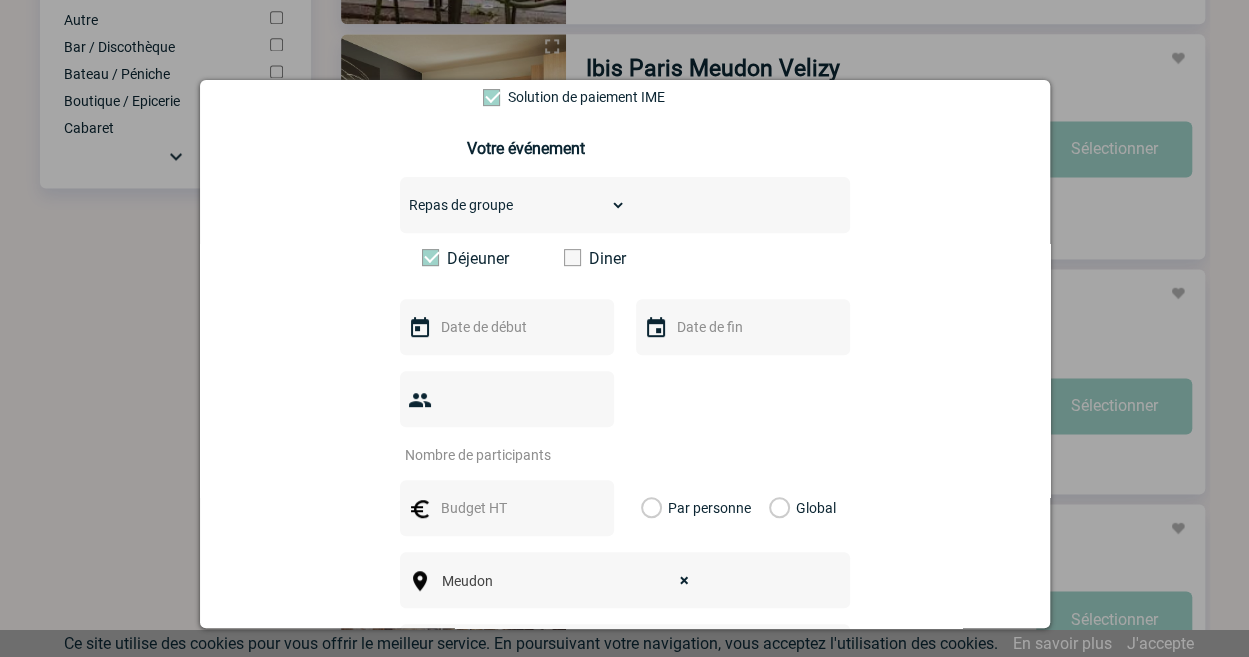 click at bounding box center [420, 328] 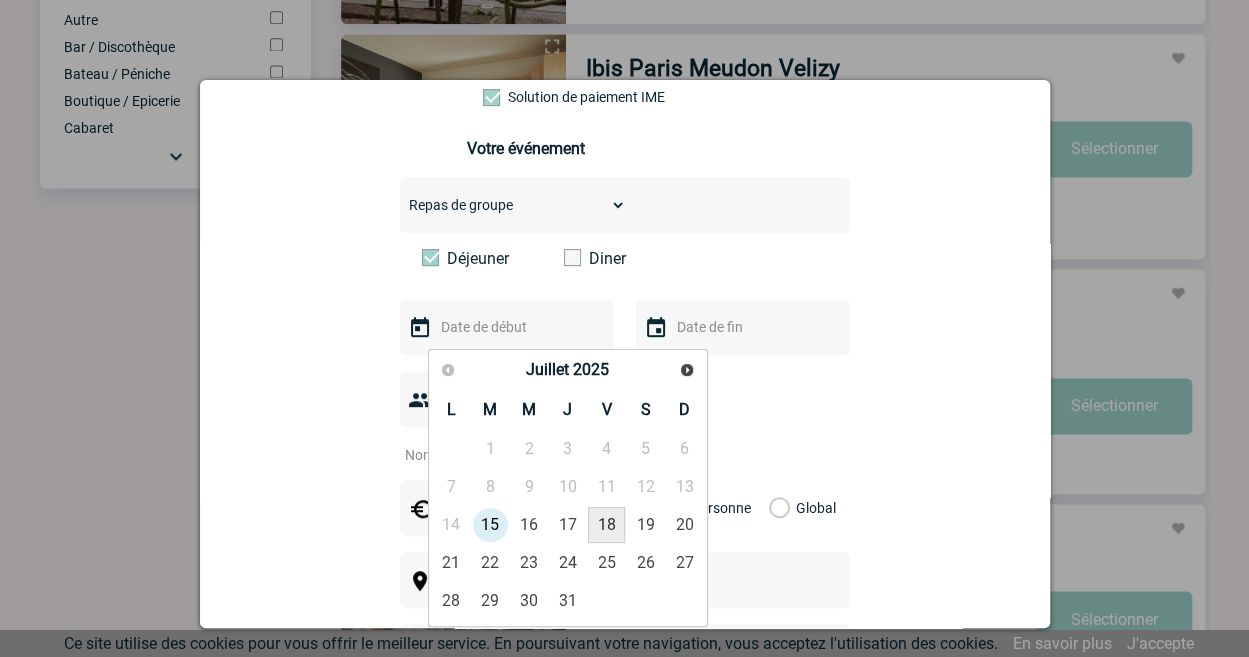 click on "18" at bounding box center [606, 525] 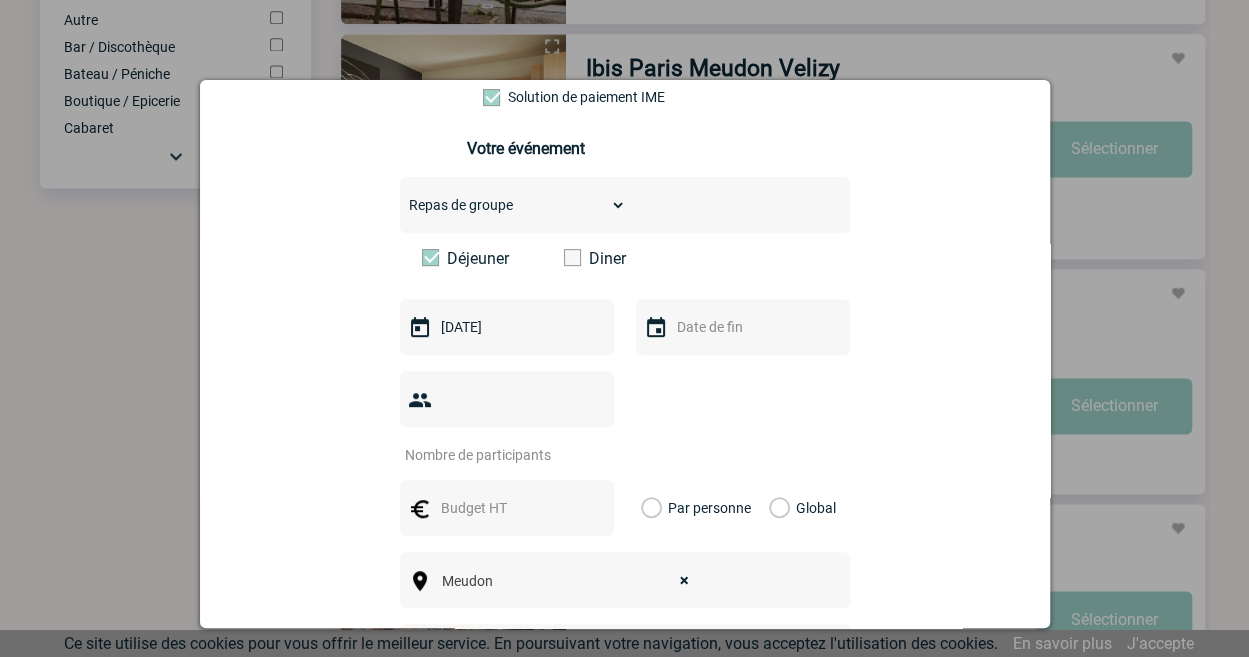 click at bounding box center (741, 327) 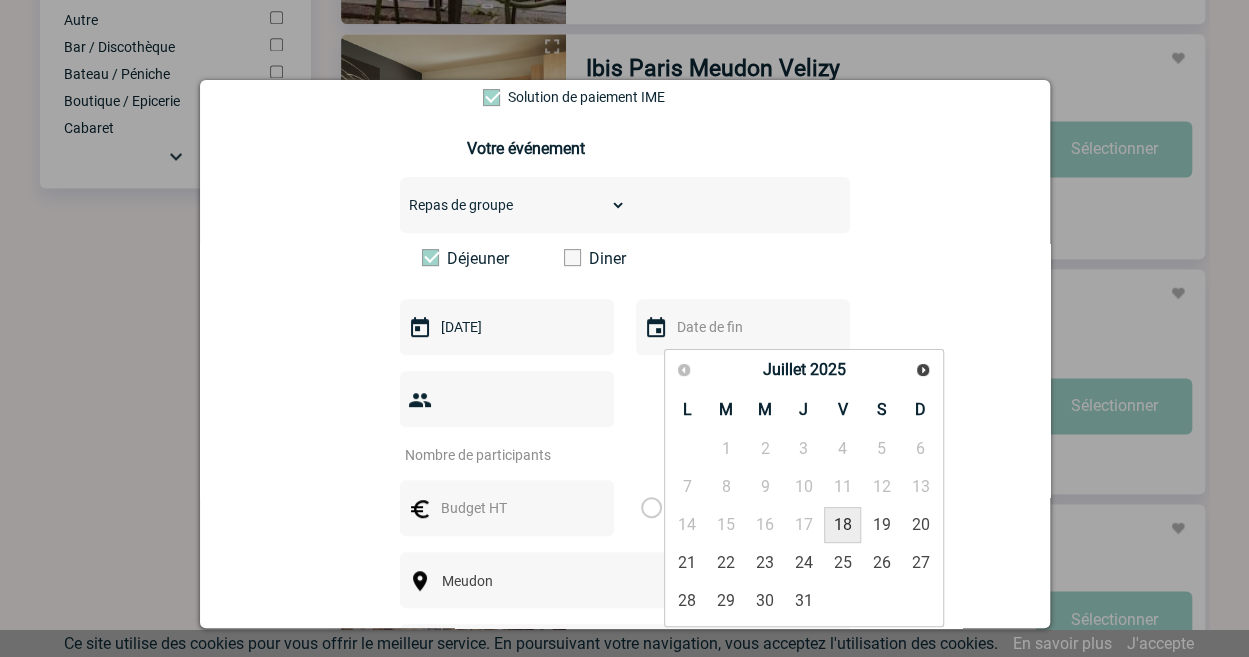 click on "18" at bounding box center [842, 525] 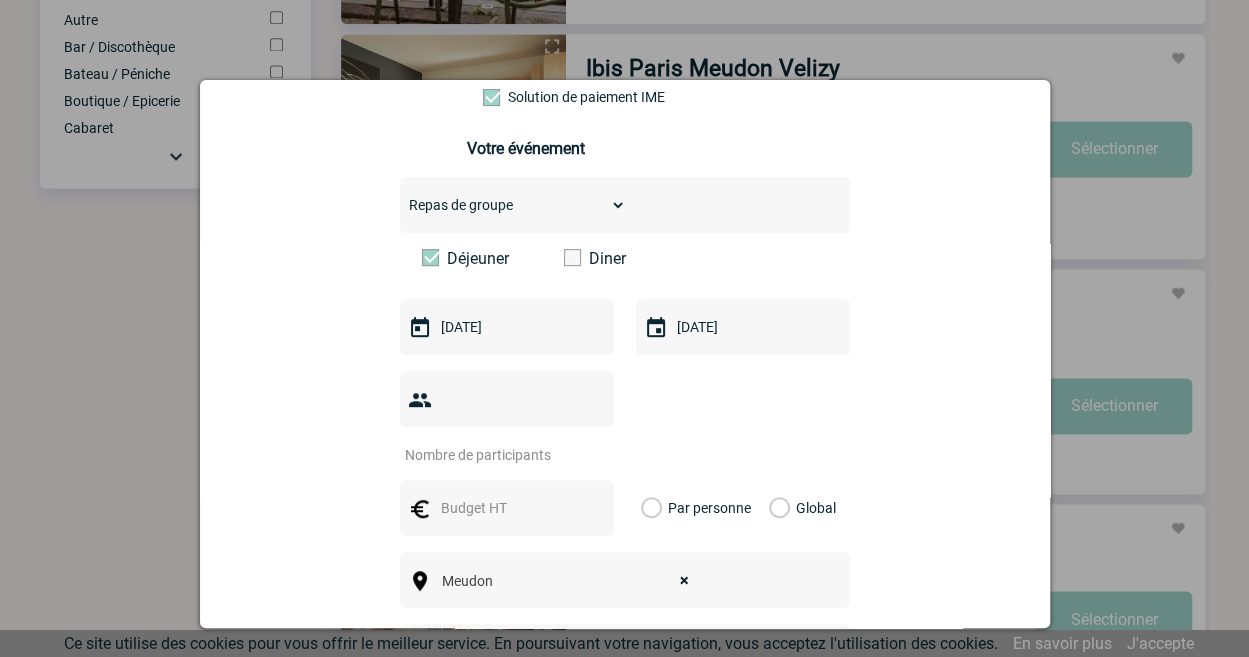 click at bounding box center (494, 455) 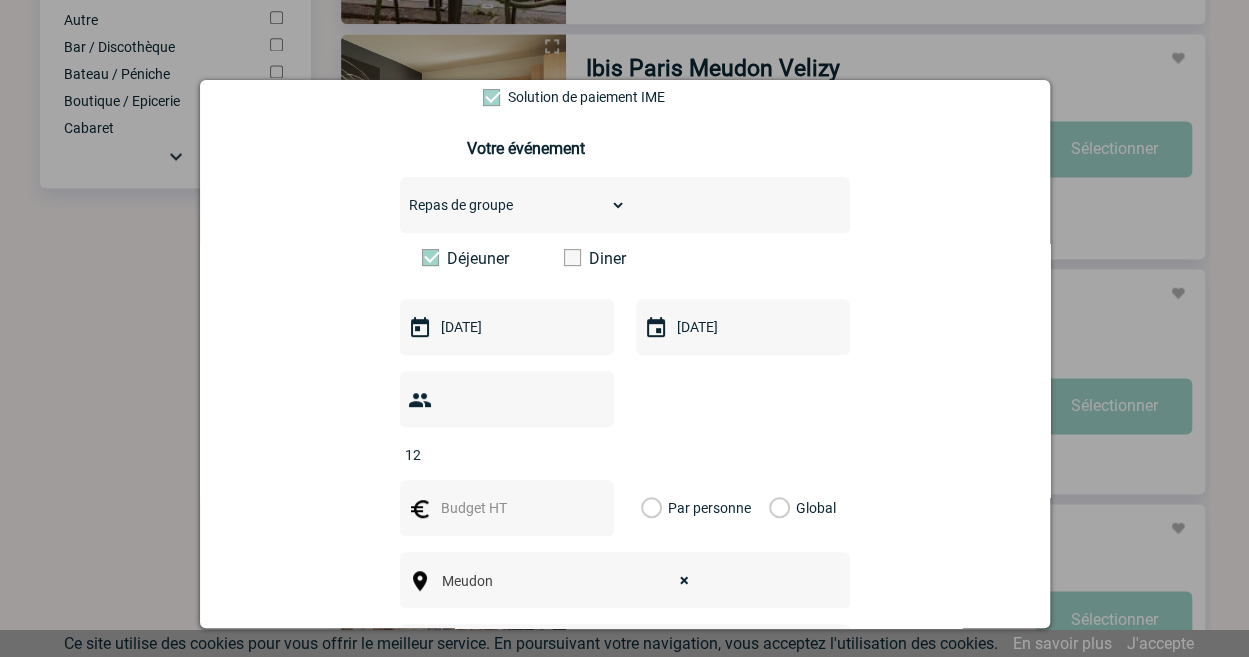 type on "12" 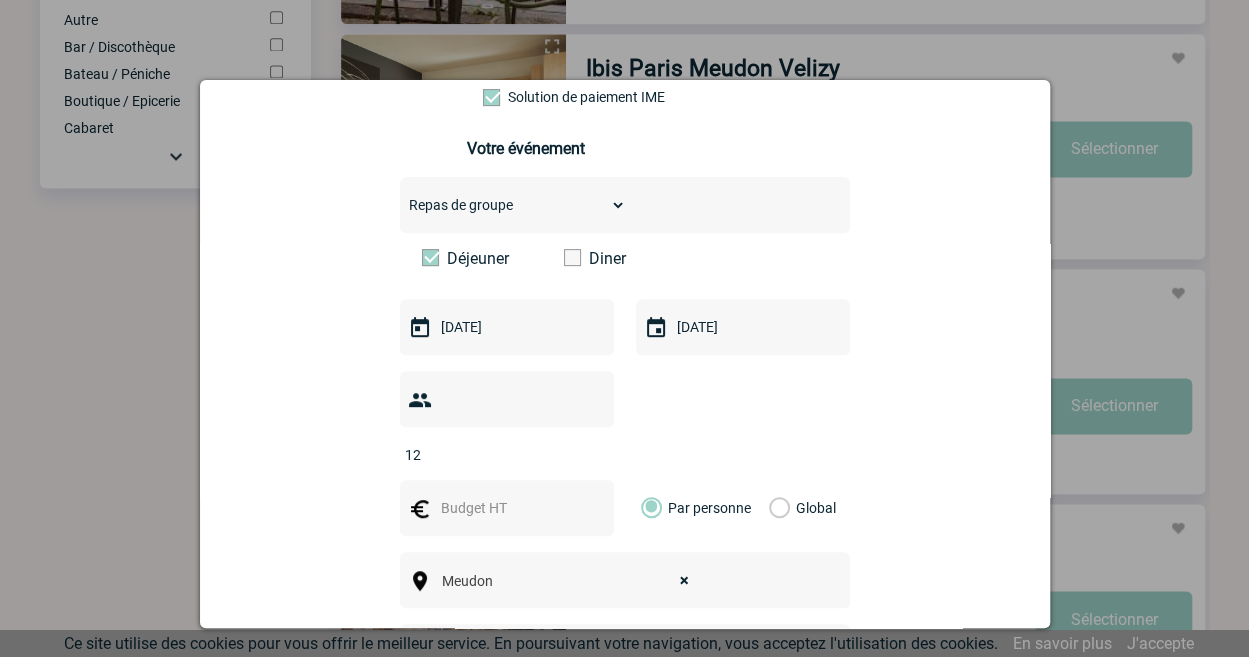 click at bounding box center [505, 508] 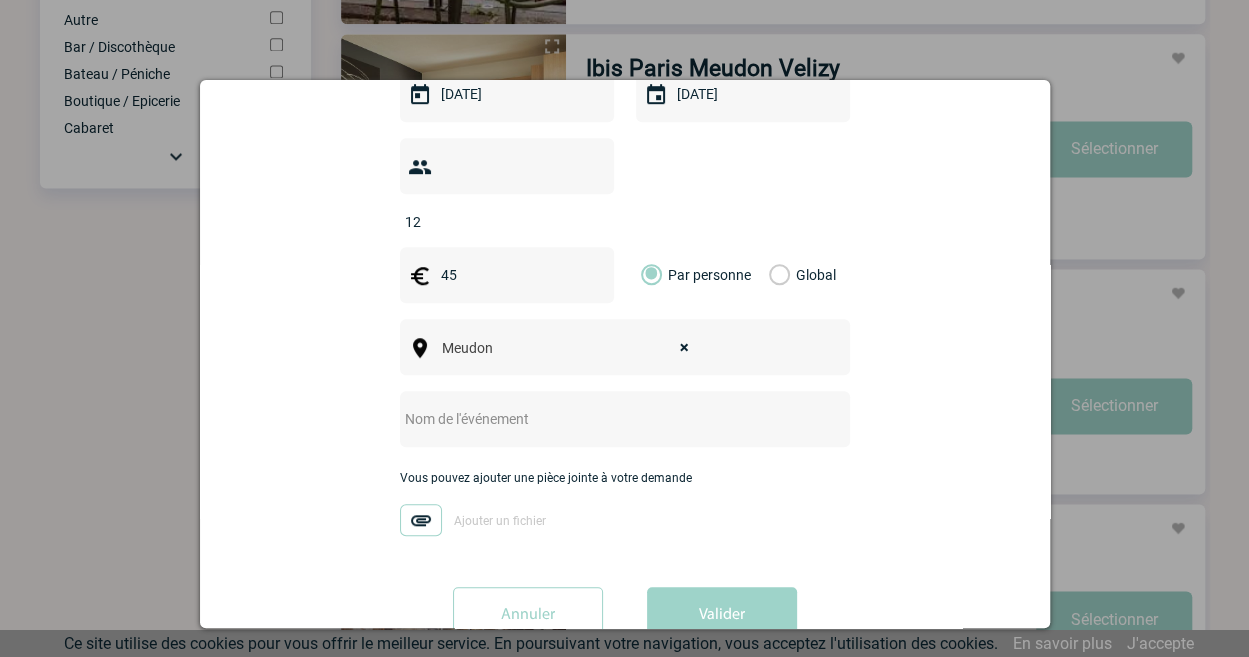 scroll, scrollTop: 610, scrollLeft: 0, axis: vertical 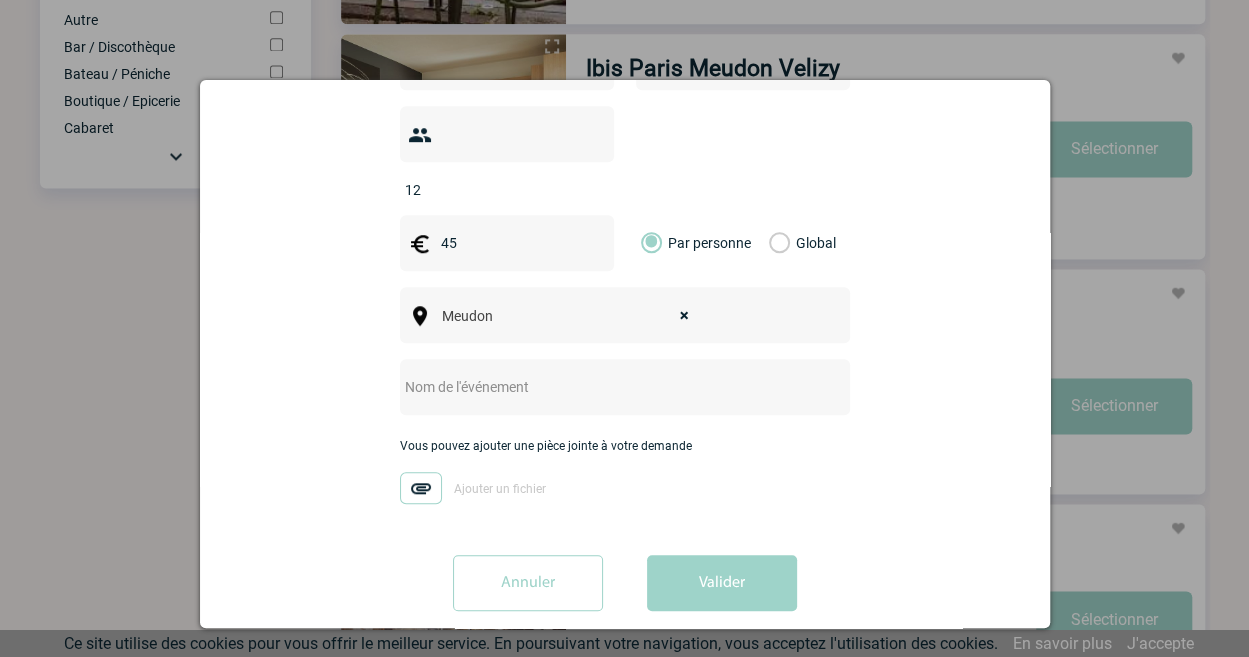 type on "45" 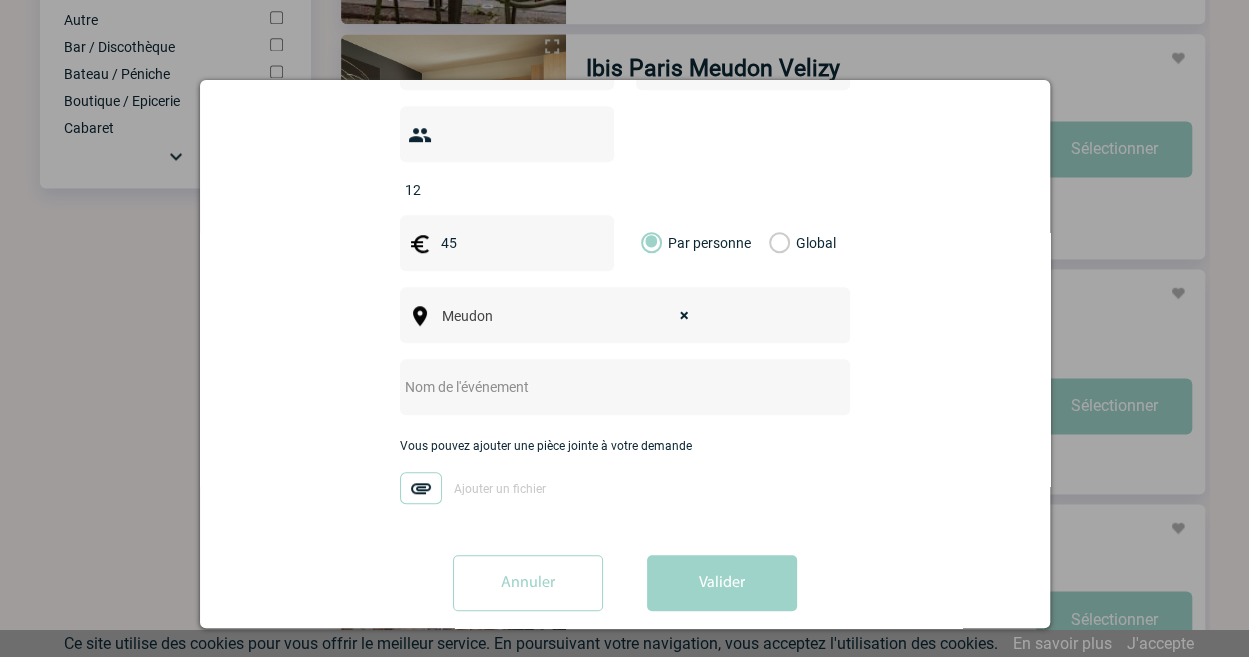 click at bounding box center [598, 387] 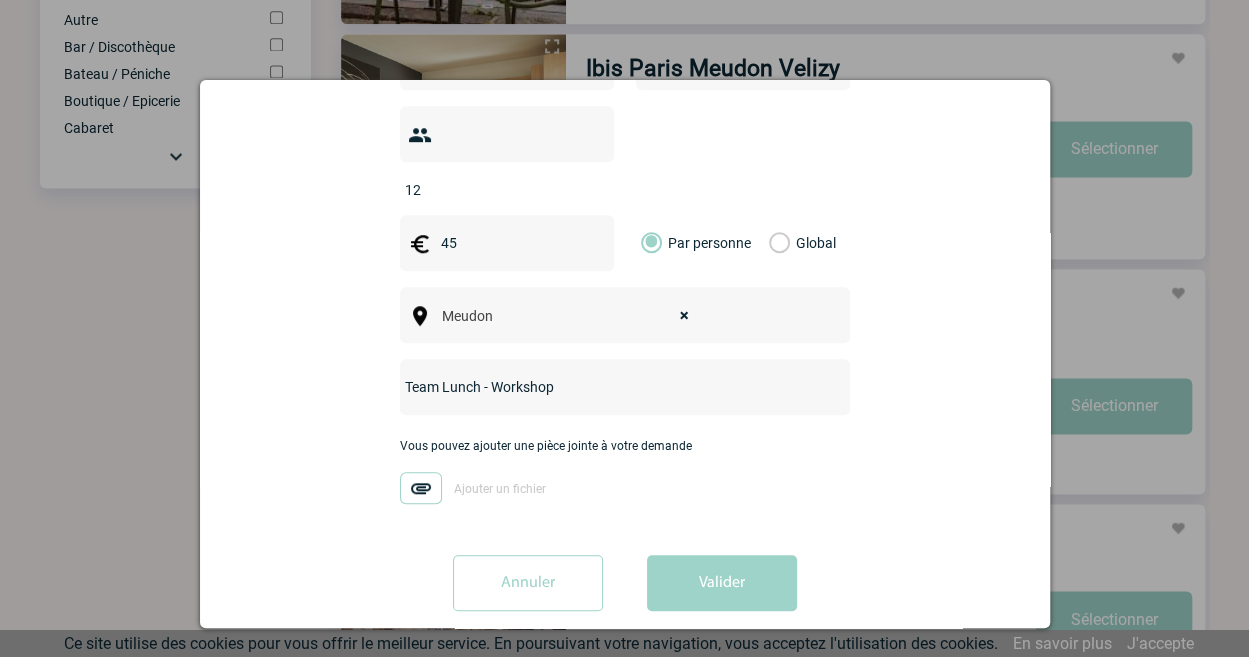 click on "Team Lunch - Workshop" at bounding box center (598, 387) 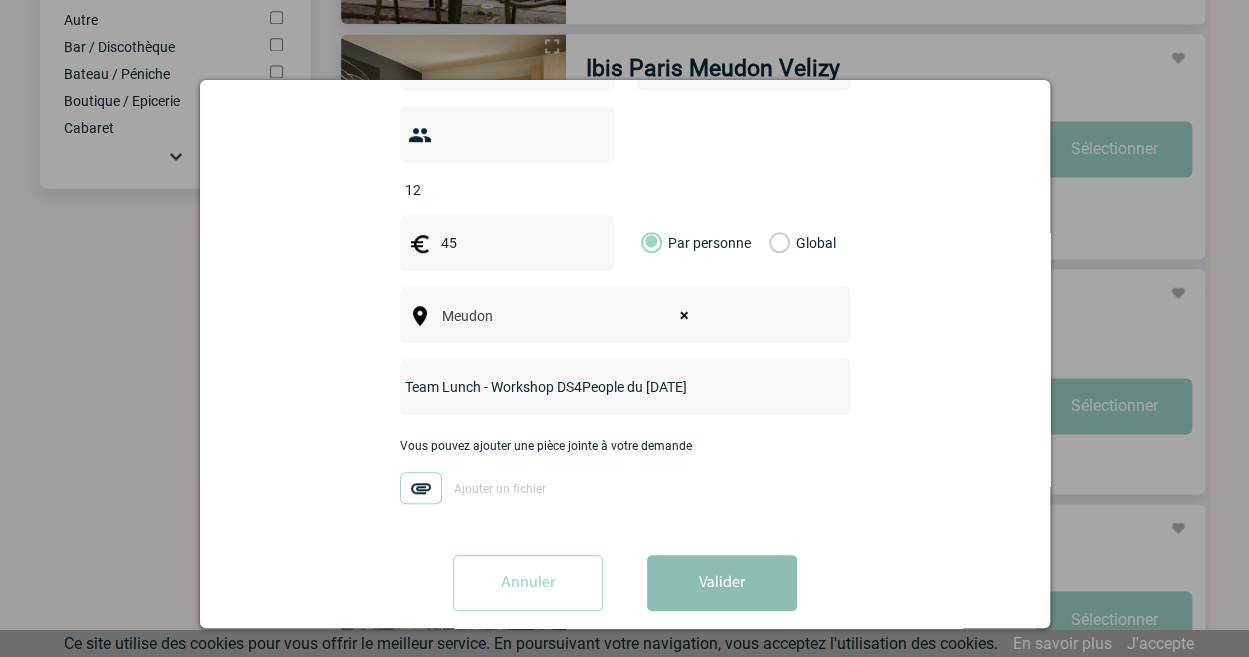 type on "Team Lunch - Workshop DS4People du [DATE]" 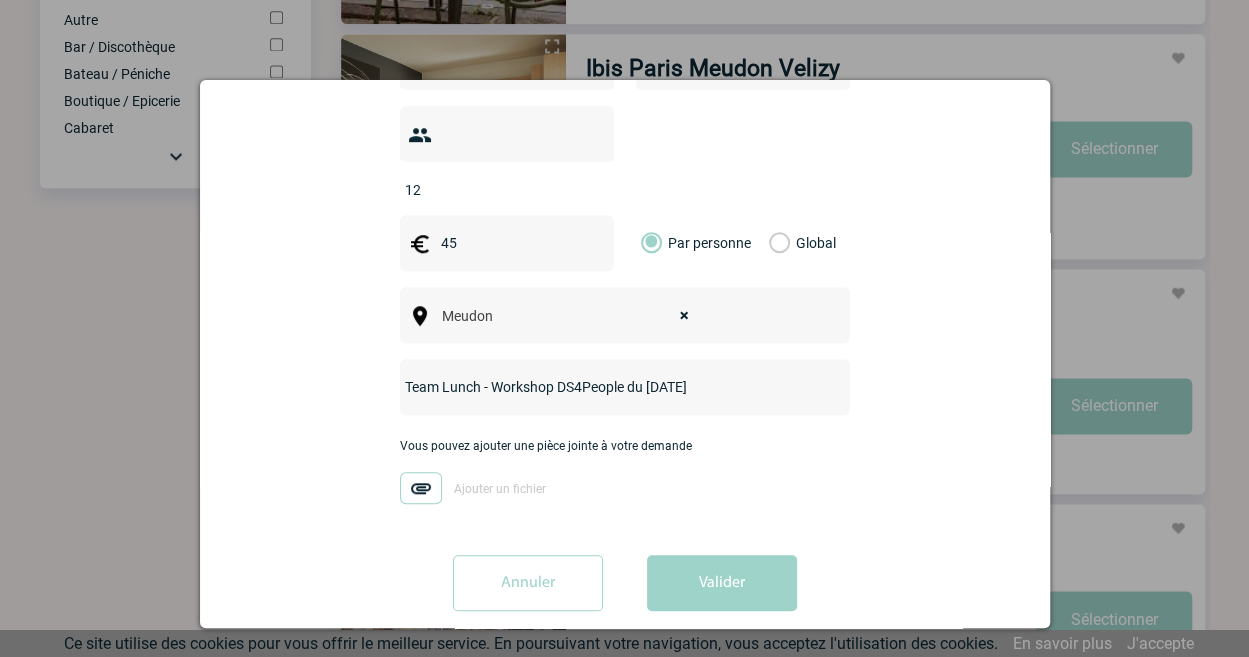 drag, startPoint x: 710, startPoint y: 551, endPoint x: 724, endPoint y: 550, distance: 14.035668 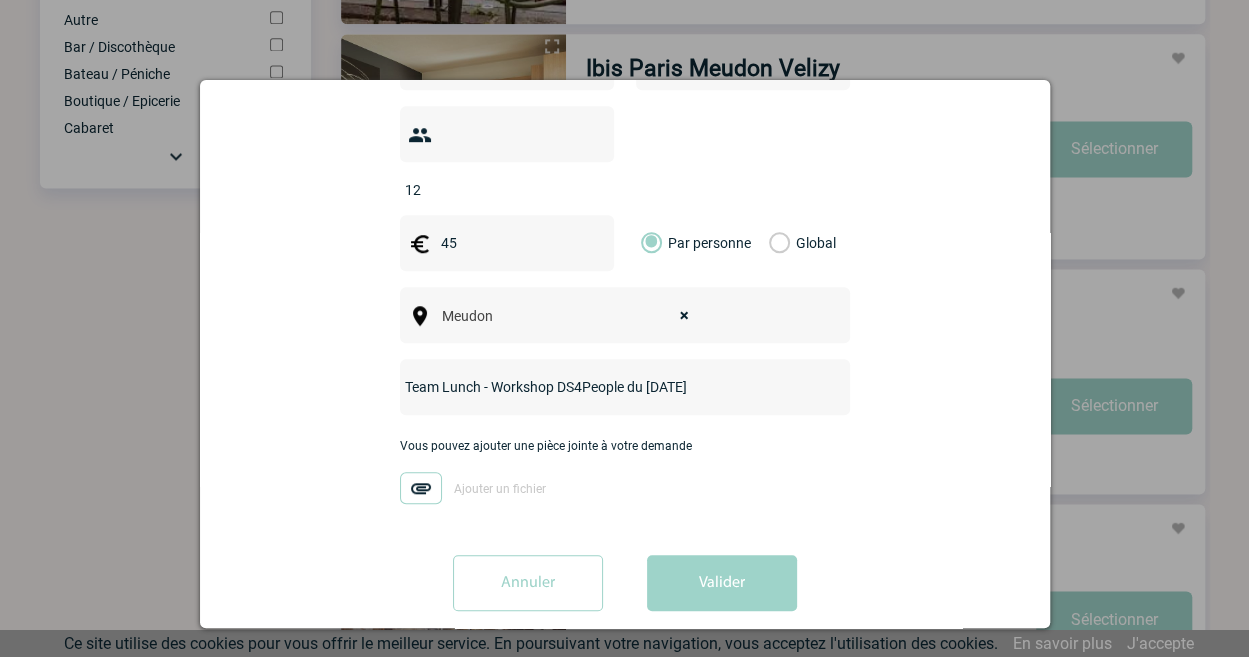 click on "Valider" at bounding box center (722, 583) 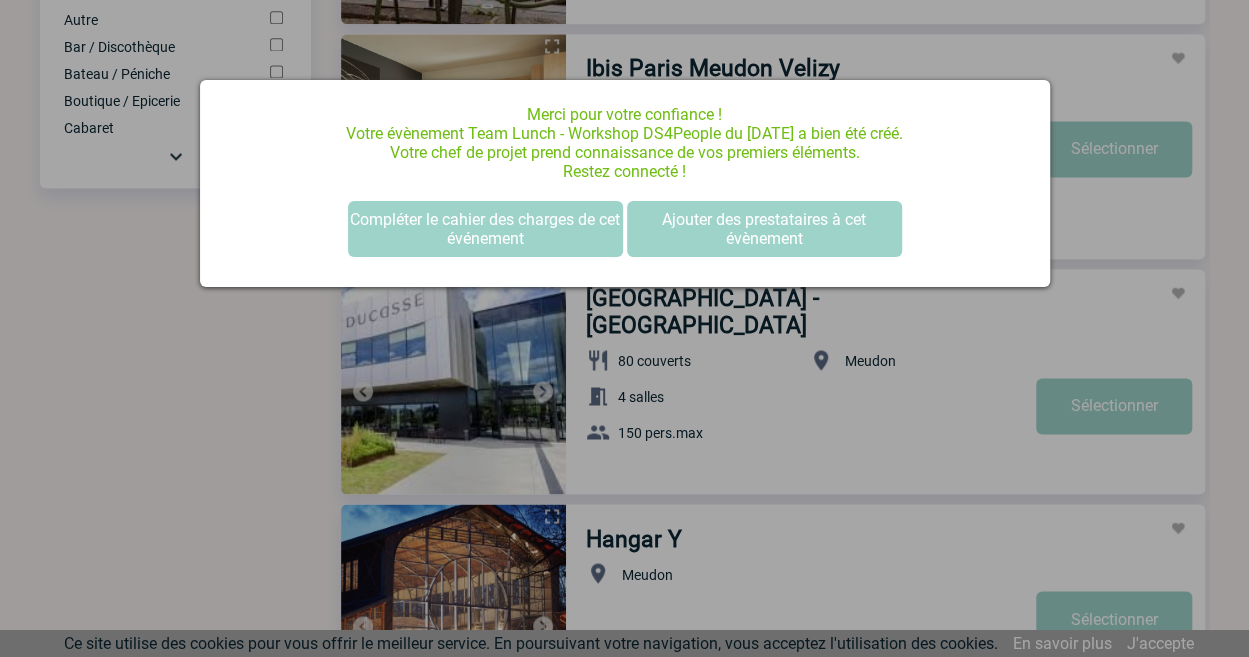 scroll, scrollTop: 0, scrollLeft: 0, axis: both 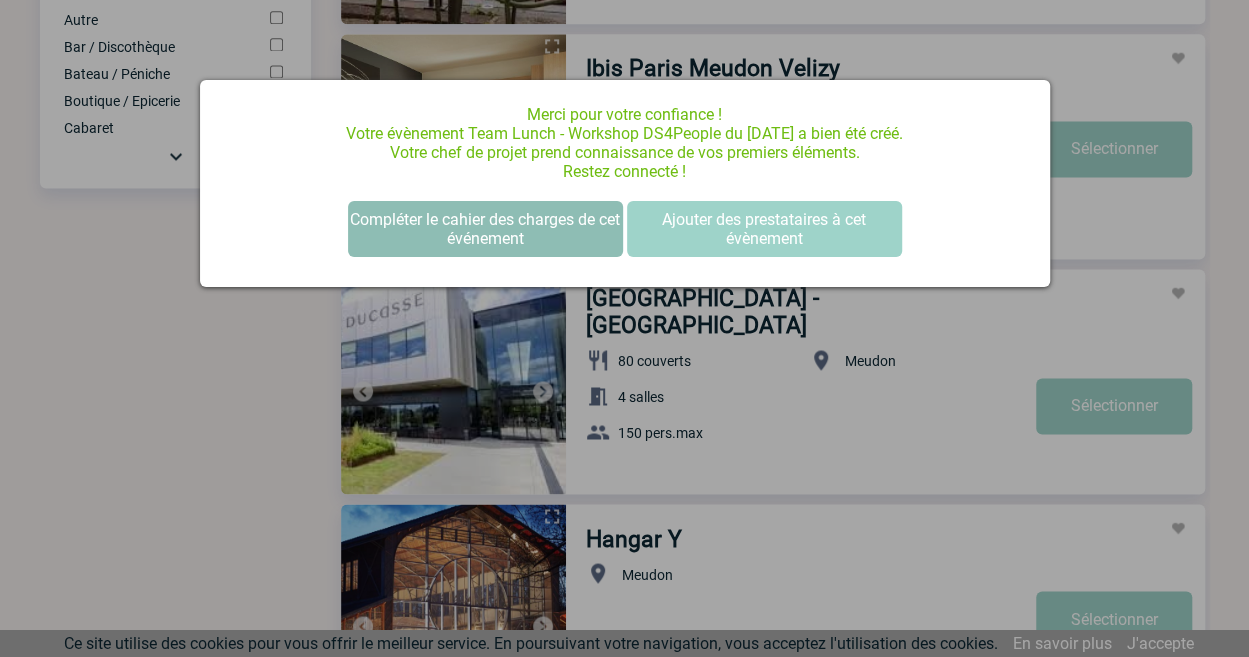 click on "Compléter le cahier des charges de cet événement" at bounding box center [485, 229] 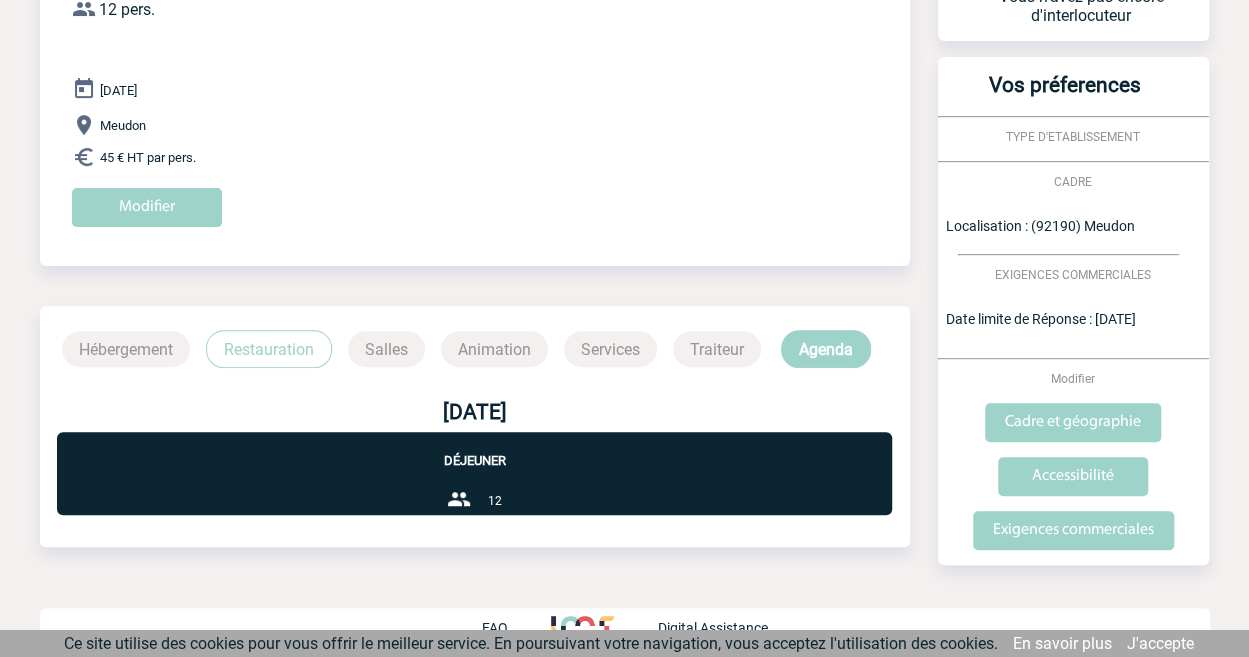 scroll, scrollTop: 213, scrollLeft: 0, axis: vertical 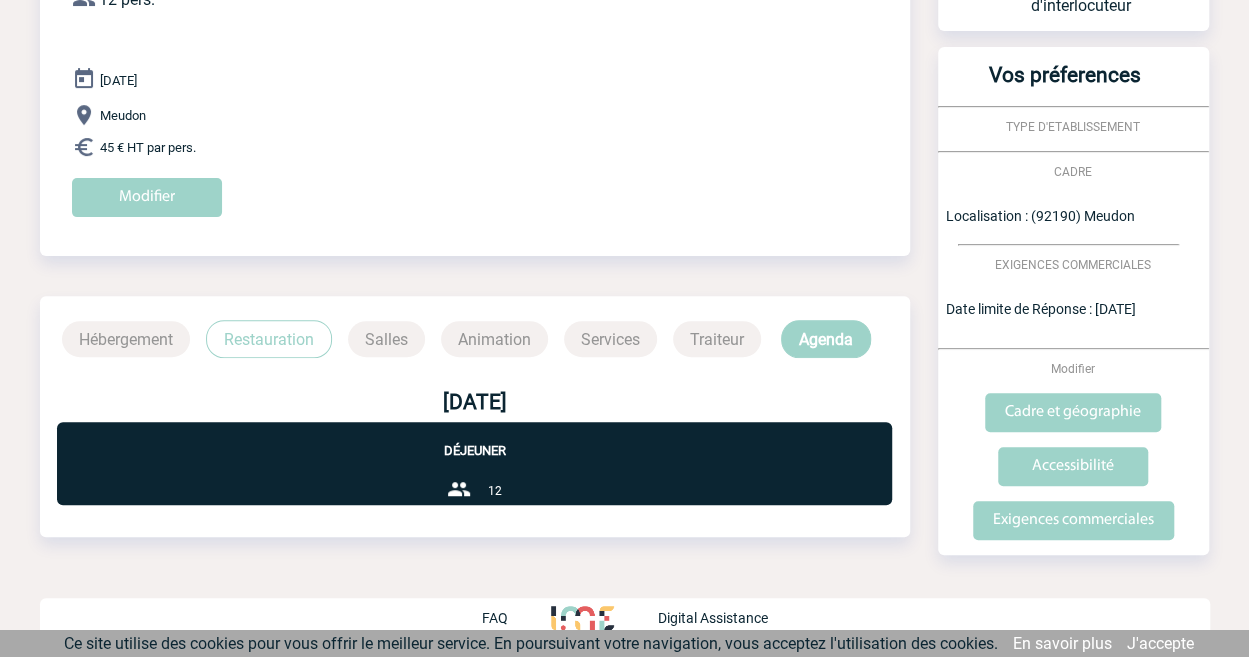click on "Restauration" at bounding box center (269, 339) 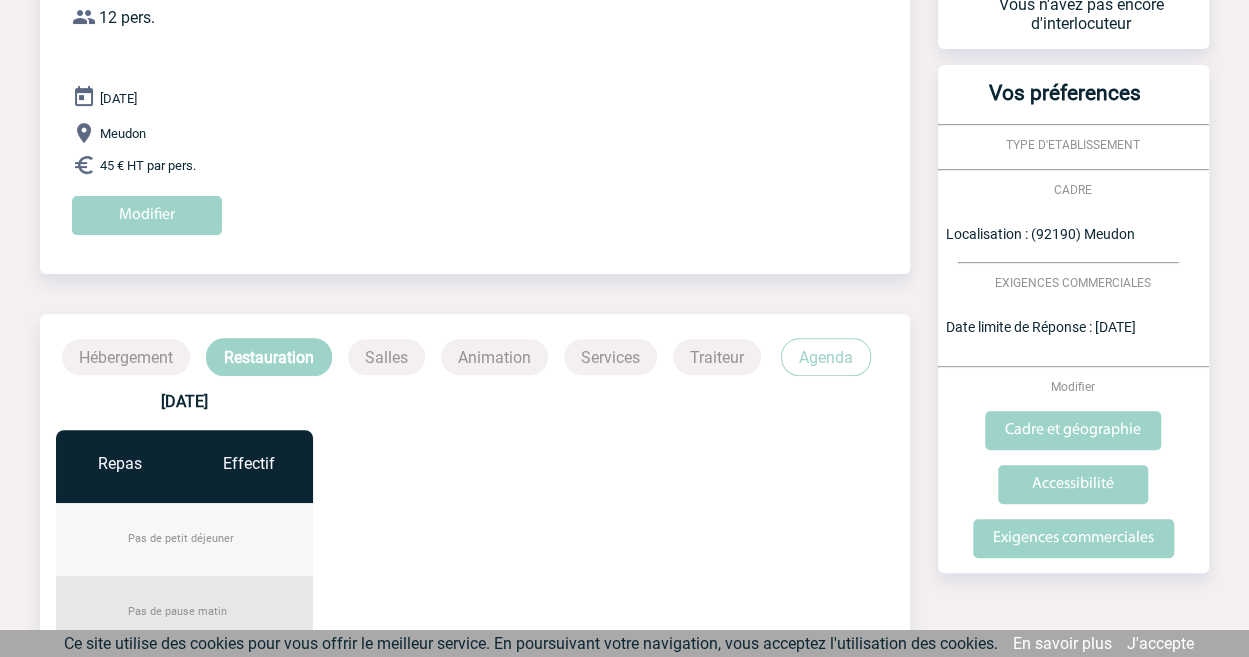 scroll, scrollTop: 0, scrollLeft: 0, axis: both 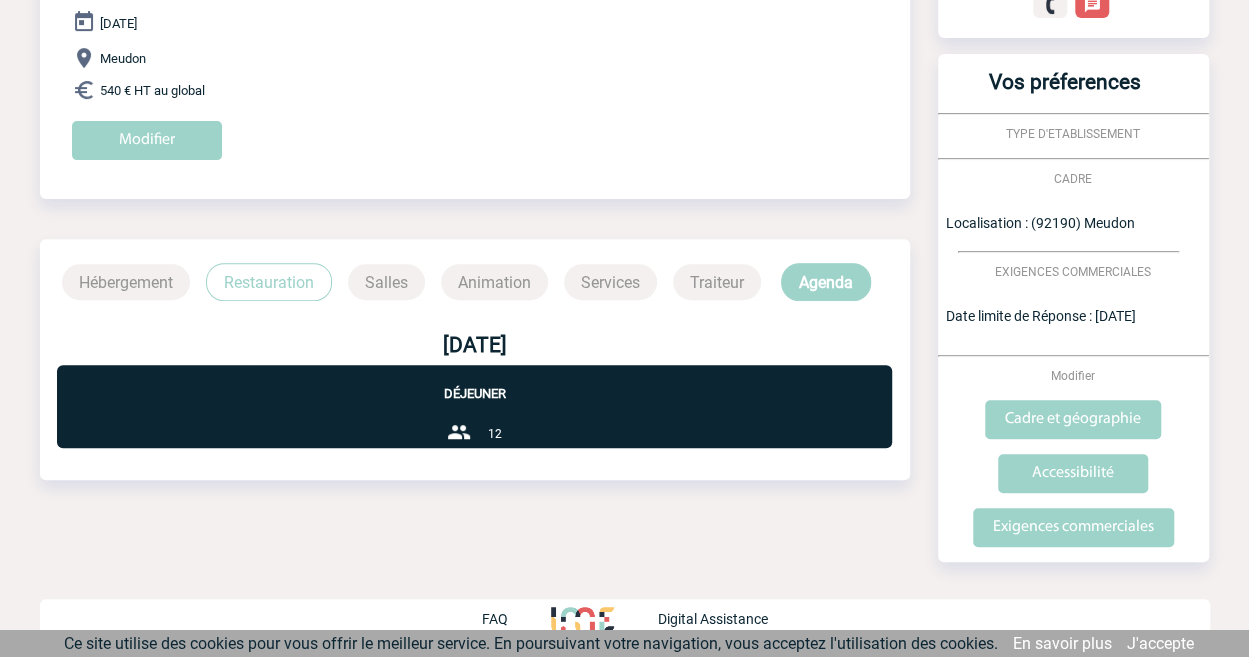 click on "Restauration" at bounding box center [269, 282] 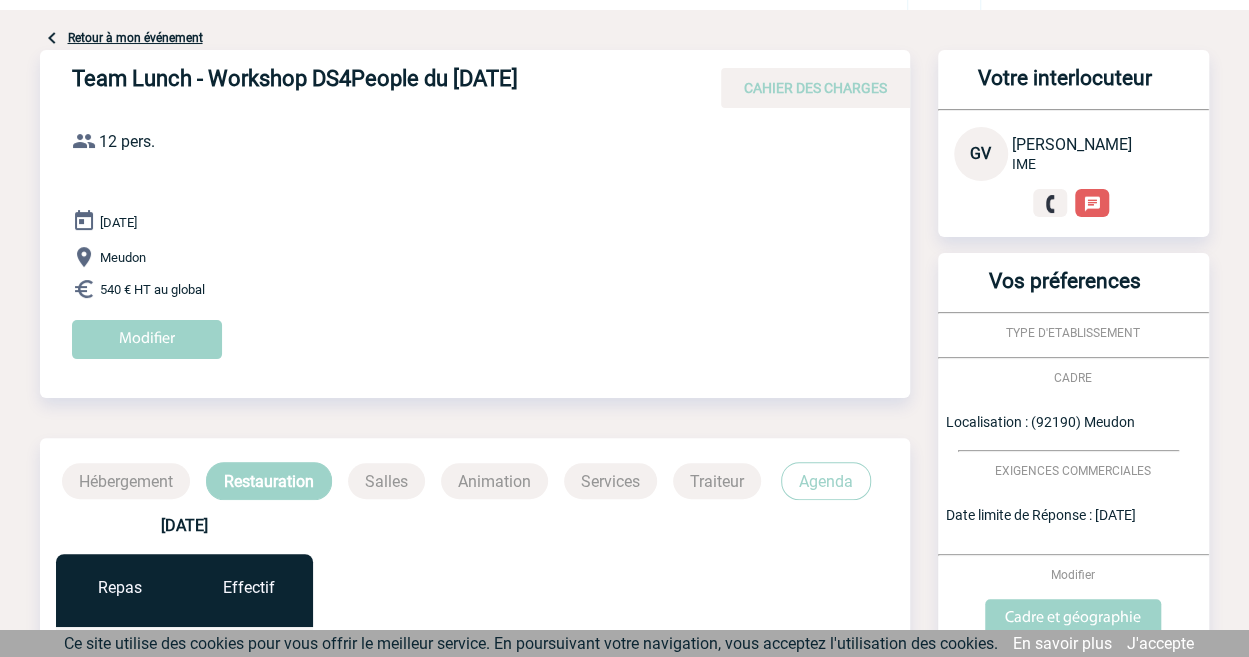 scroll, scrollTop: 0, scrollLeft: 0, axis: both 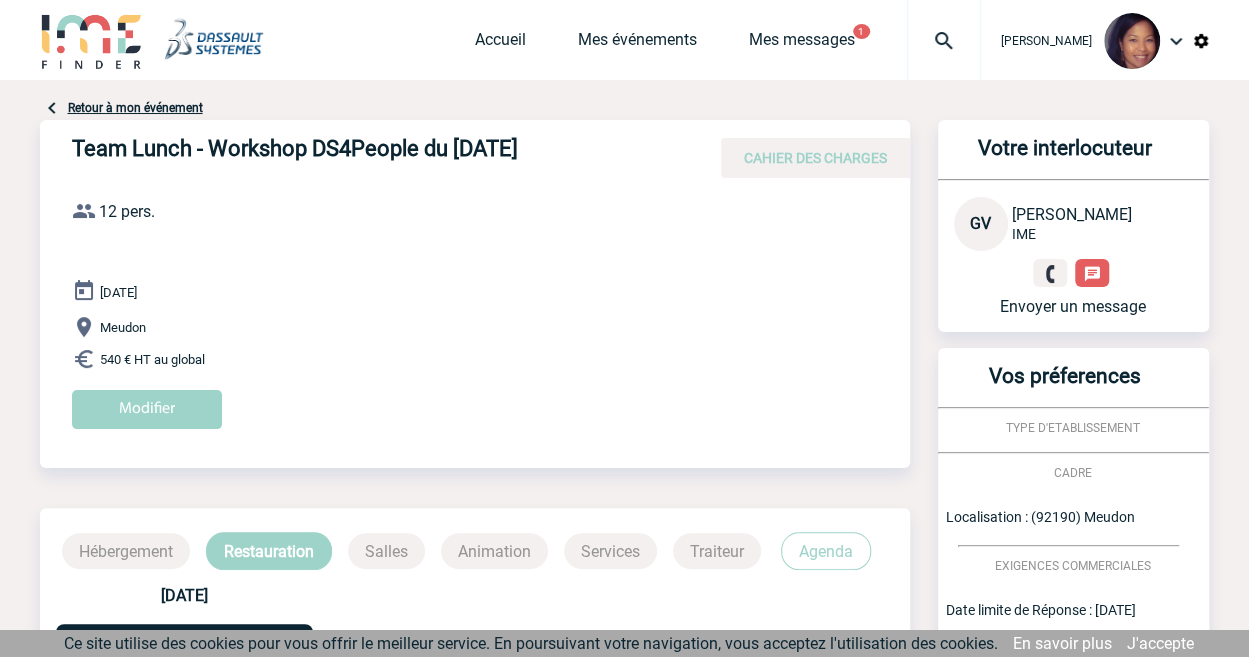 click on "TYPE D'ETABLISSEMENT" at bounding box center [1073, 428] 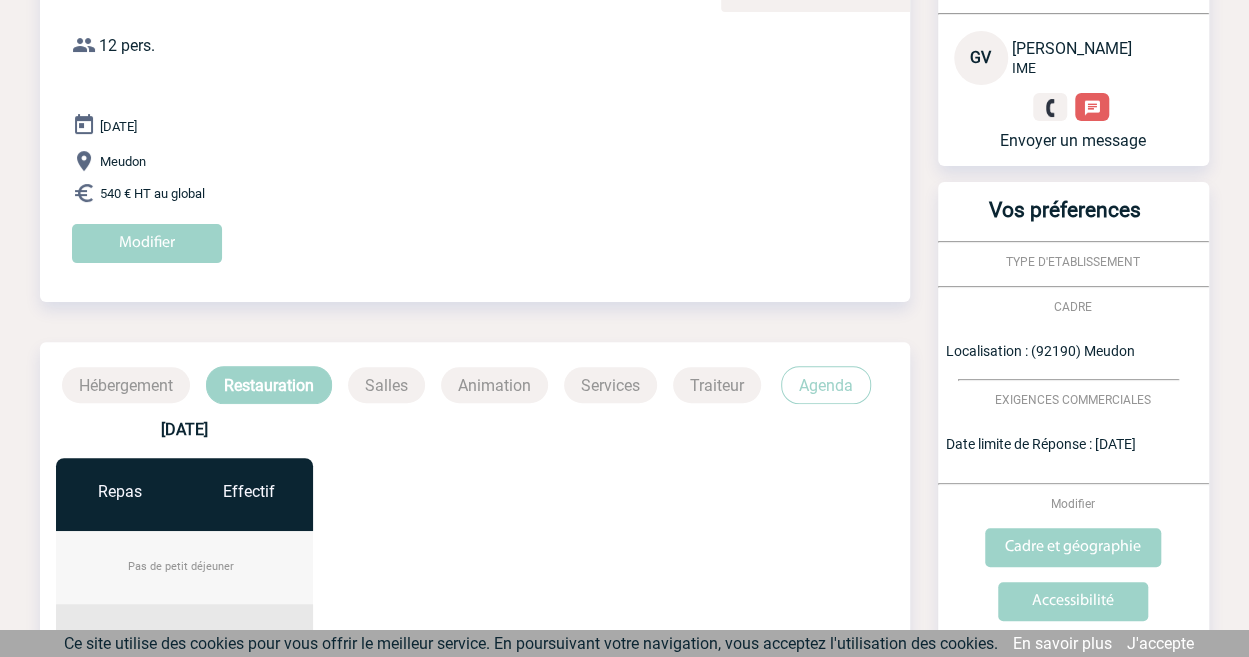 scroll, scrollTop: 0, scrollLeft: 0, axis: both 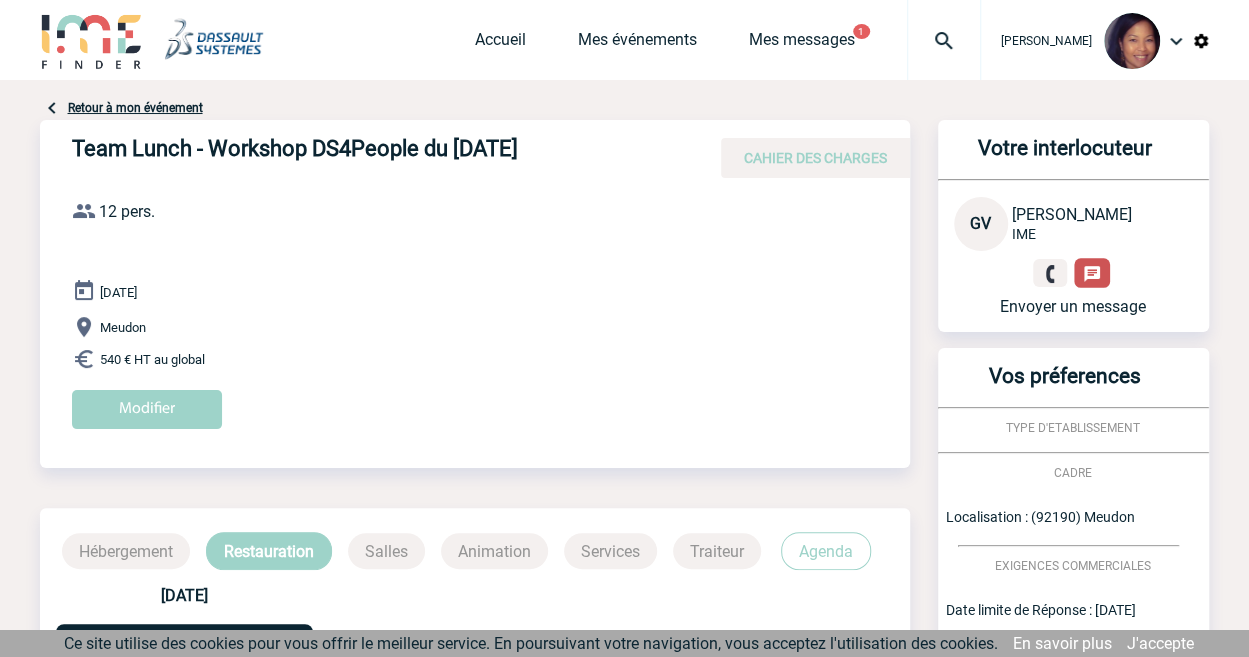 click at bounding box center [1092, 274] 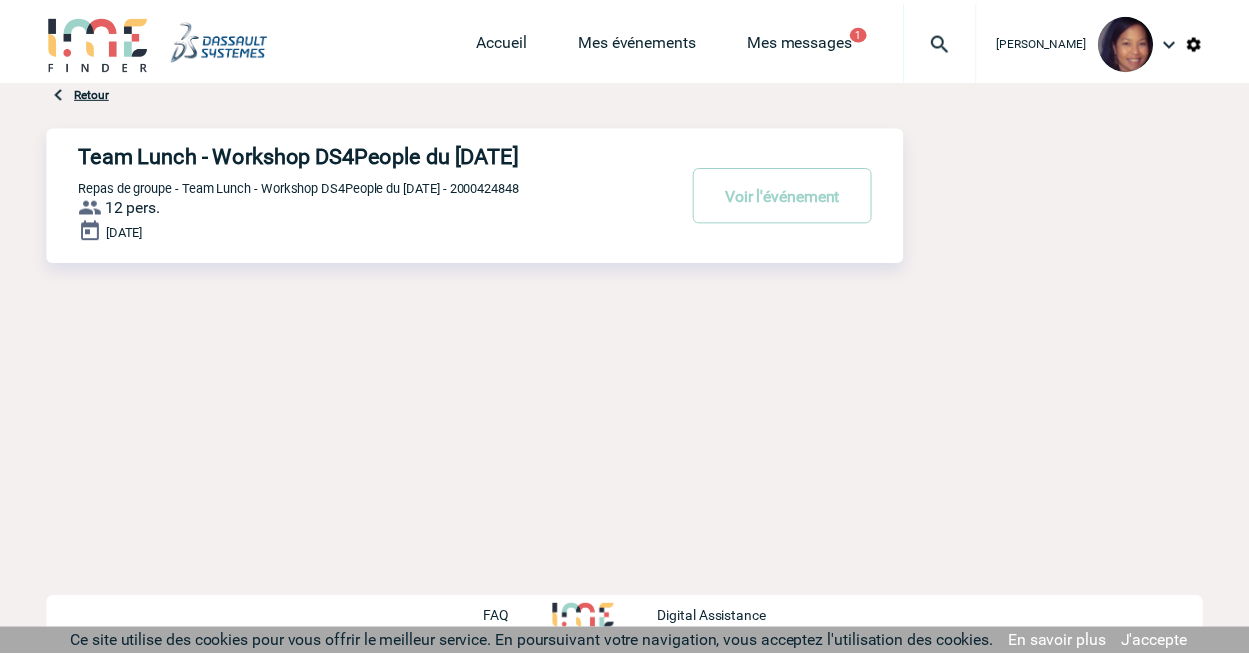 scroll, scrollTop: 0, scrollLeft: 0, axis: both 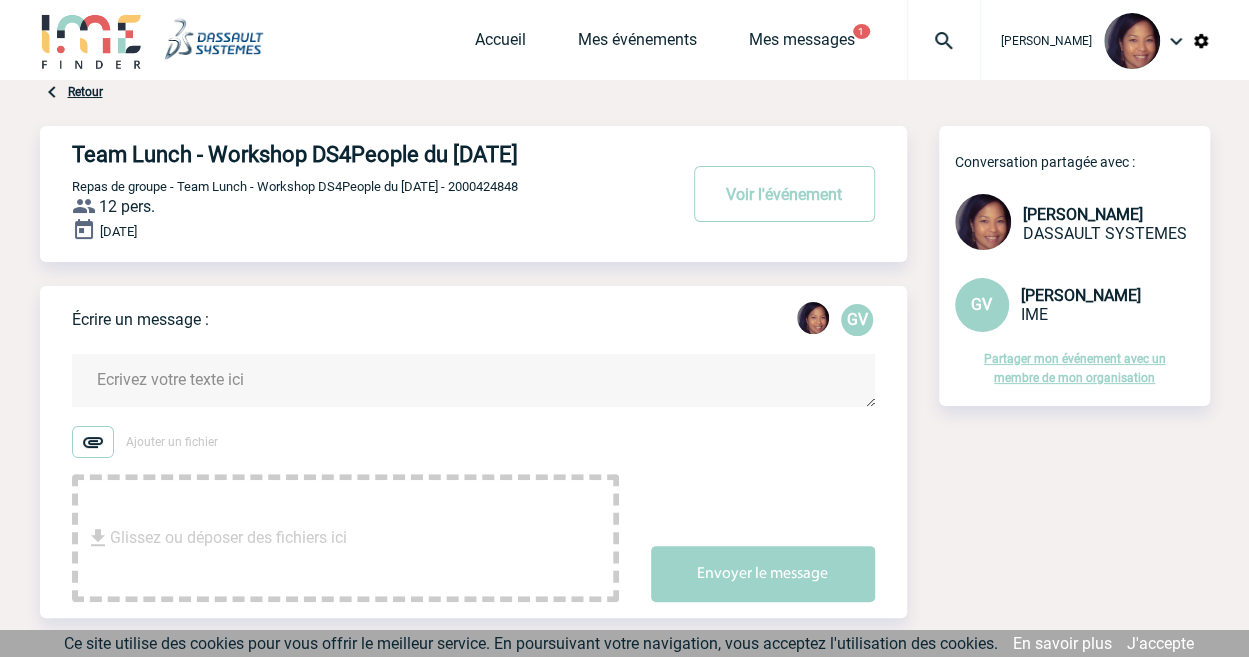 click at bounding box center [473, 380] 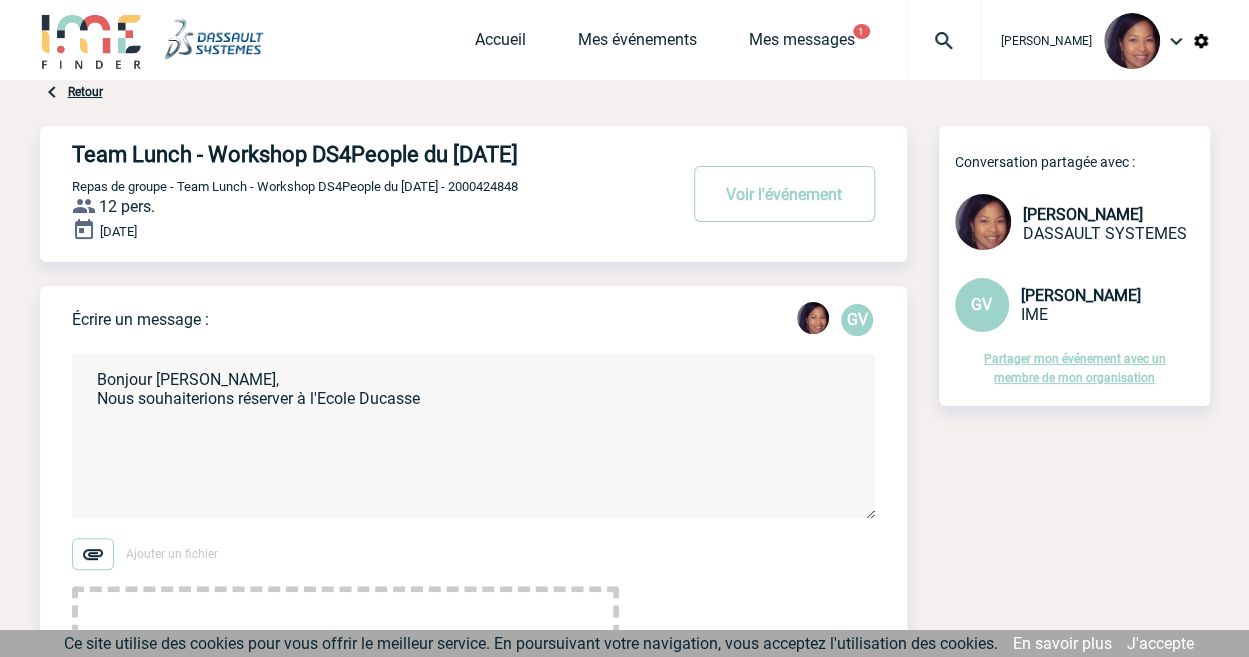 click on "Bonjour [PERSON_NAME],
Nous souhaiterions réserver à l'Ecole Ducasse" at bounding box center (473, 436) 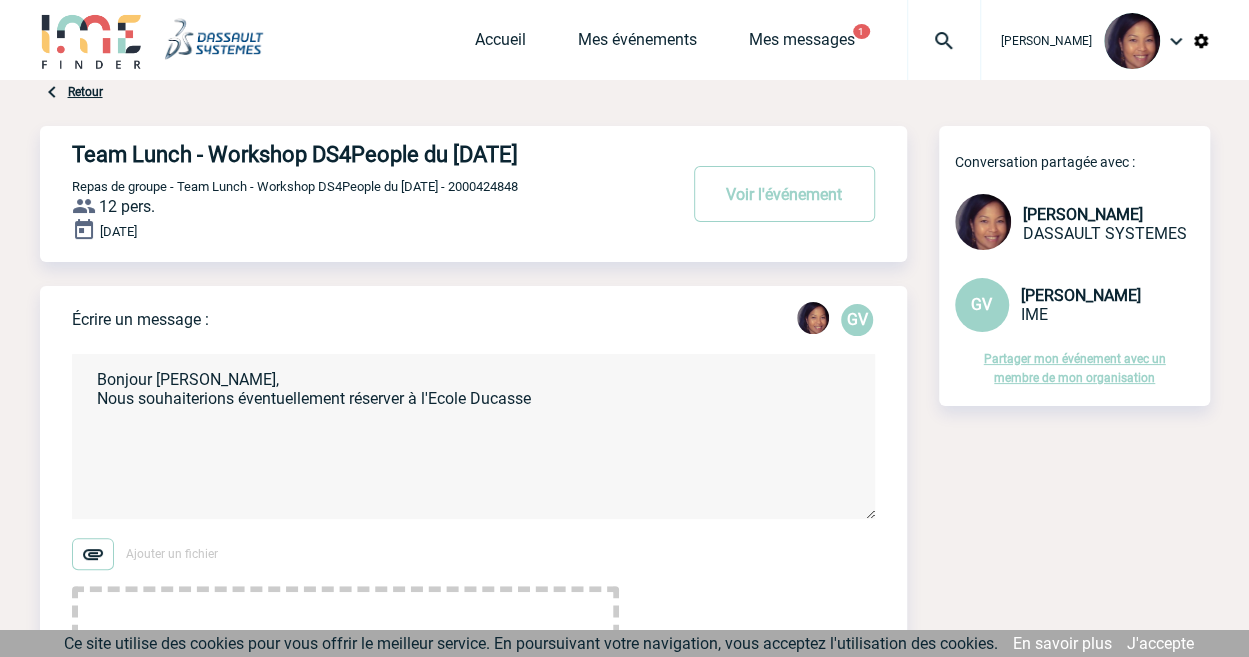 click on "Bonjour [PERSON_NAME],
Nous souhaiterions éventuellement réserver à l'Ecole Ducasse" at bounding box center (473, 436) 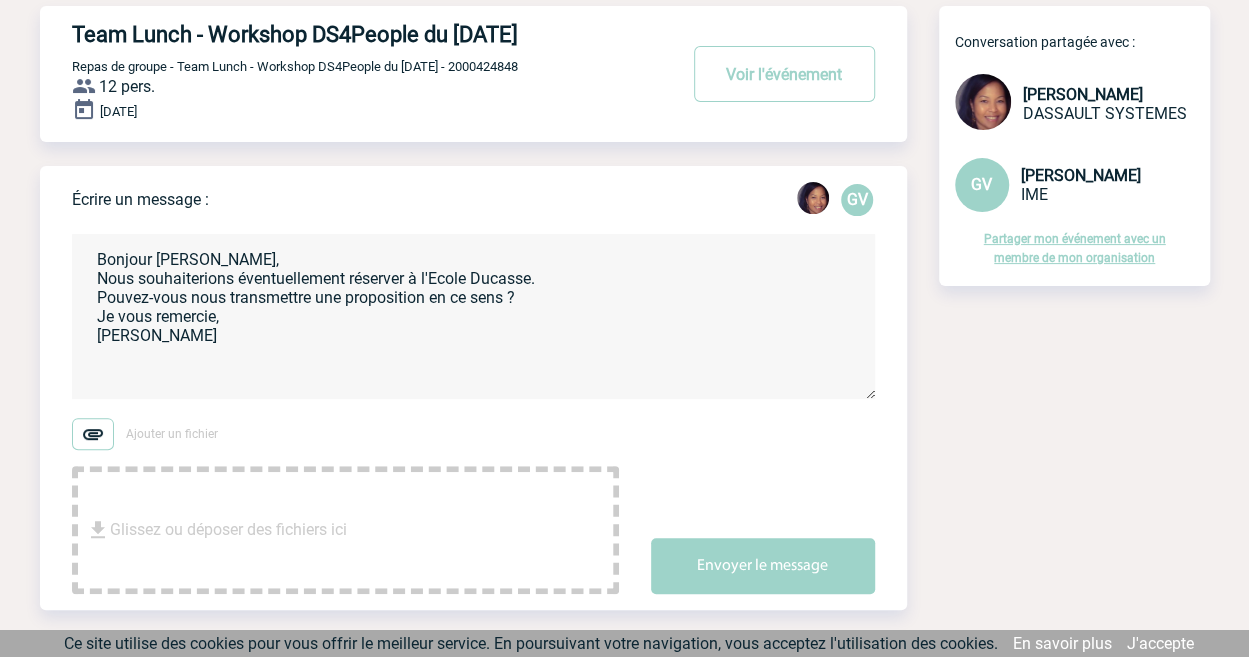 scroll, scrollTop: 300, scrollLeft: 0, axis: vertical 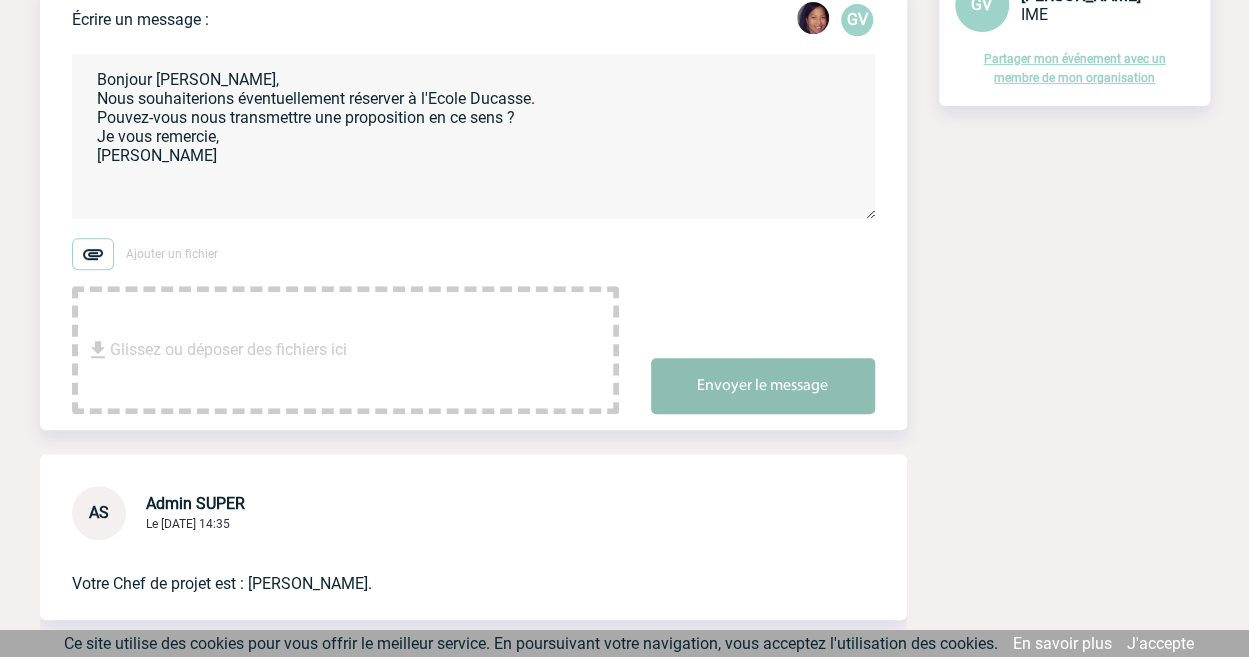 type on "Bonjour [PERSON_NAME],
Nous souhaiterions éventuellement réserver à l'Ecole Ducasse.
Pouvez-vous nous transmettre une proposition en ce sens ?
Je vous remercie,
[PERSON_NAME]" 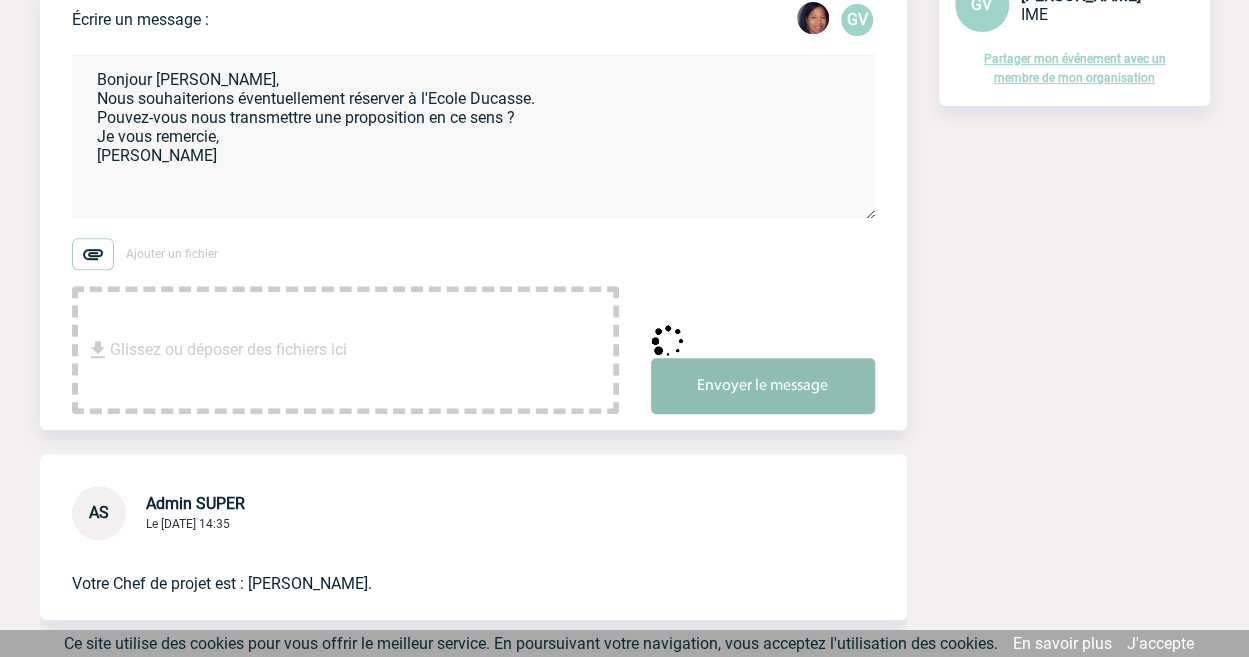 type 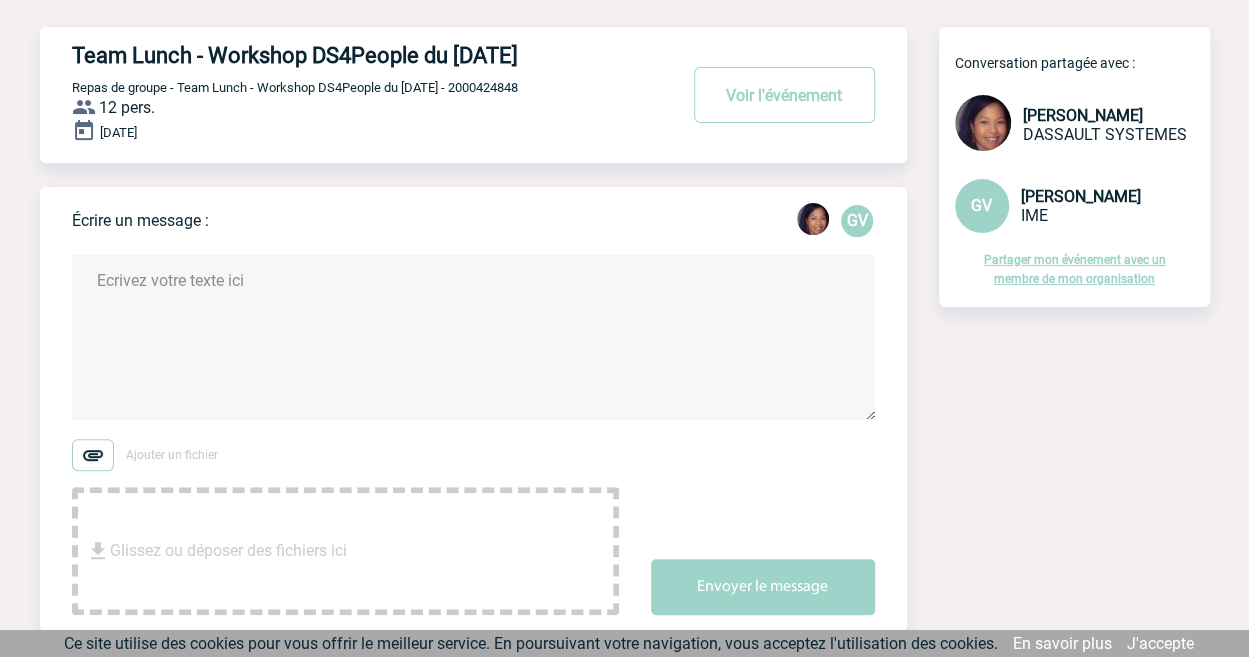 scroll, scrollTop: 0, scrollLeft: 0, axis: both 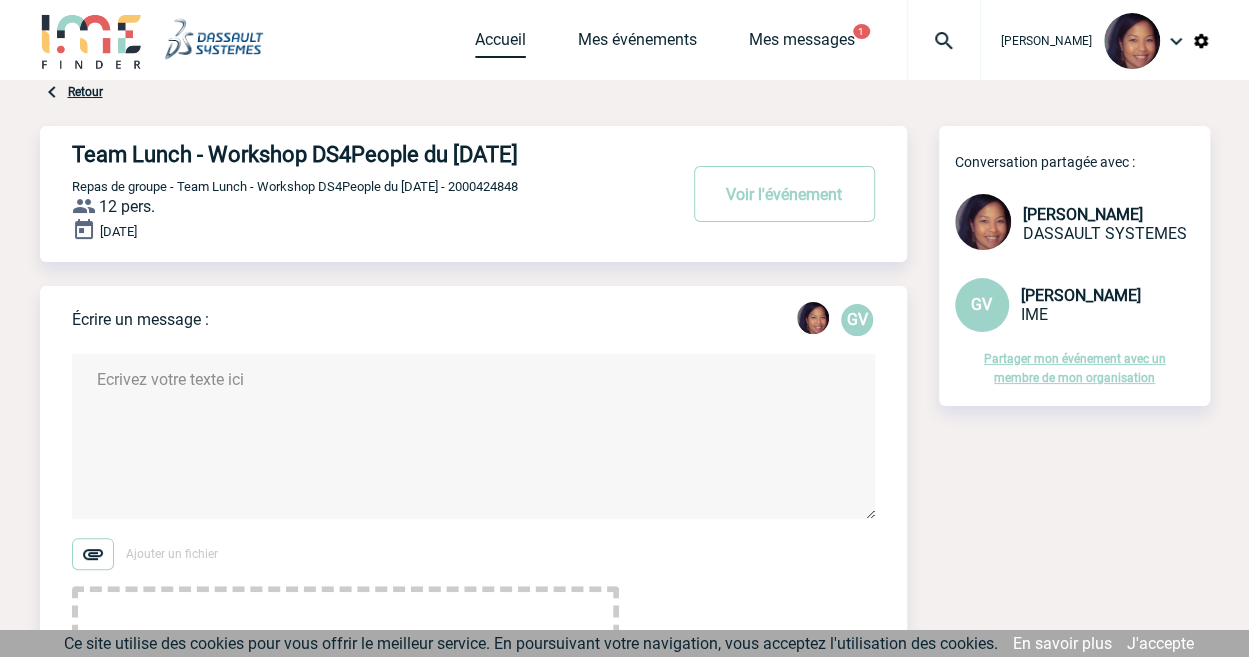 click on "Accueil" at bounding box center [500, 44] 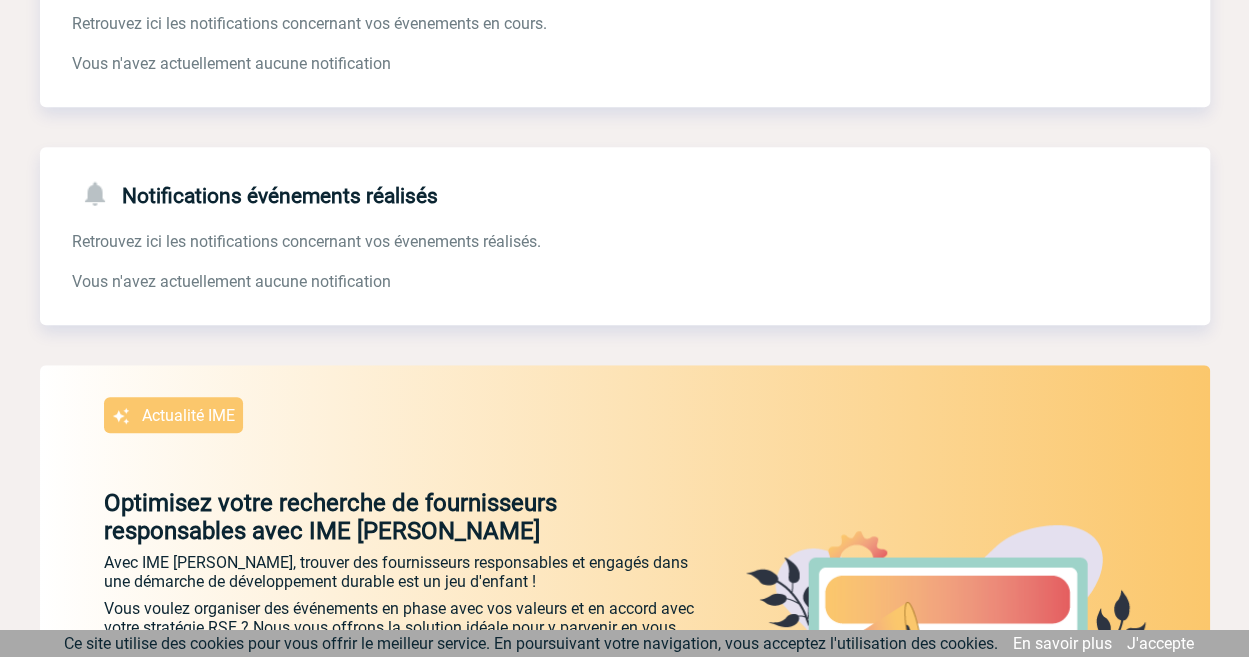 scroll, scrollTop: 0, scrollLeft: 0, axis: both 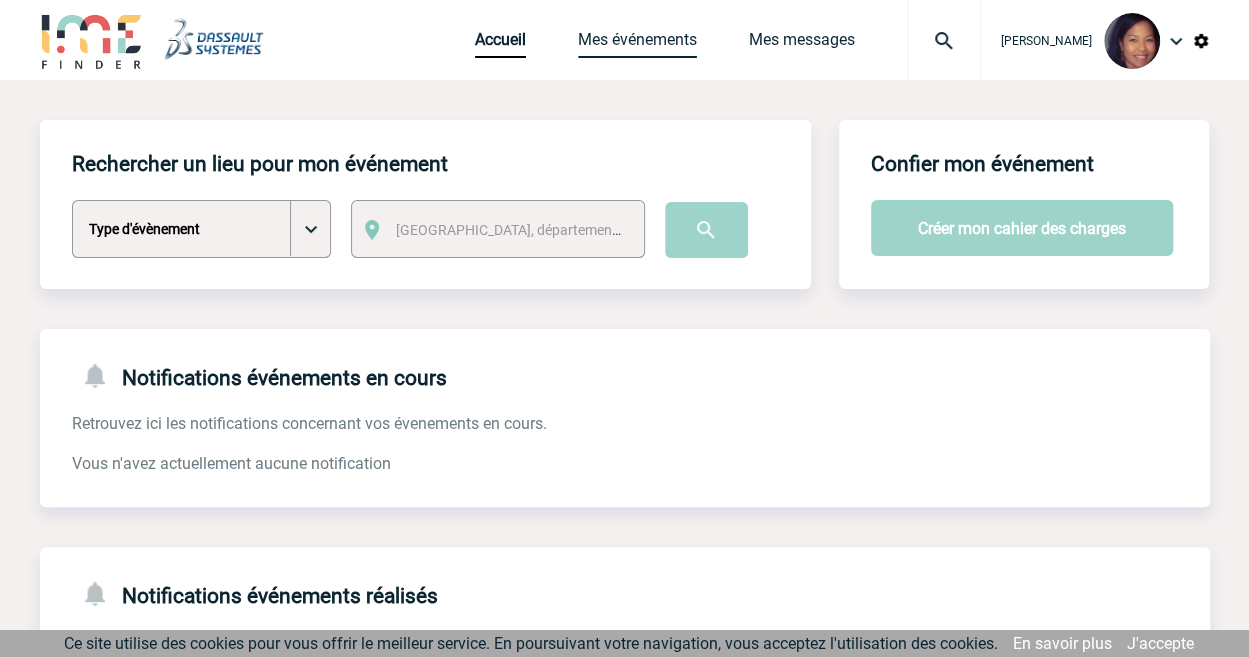 click on "Mes événements" at bounding box center (637, 44) 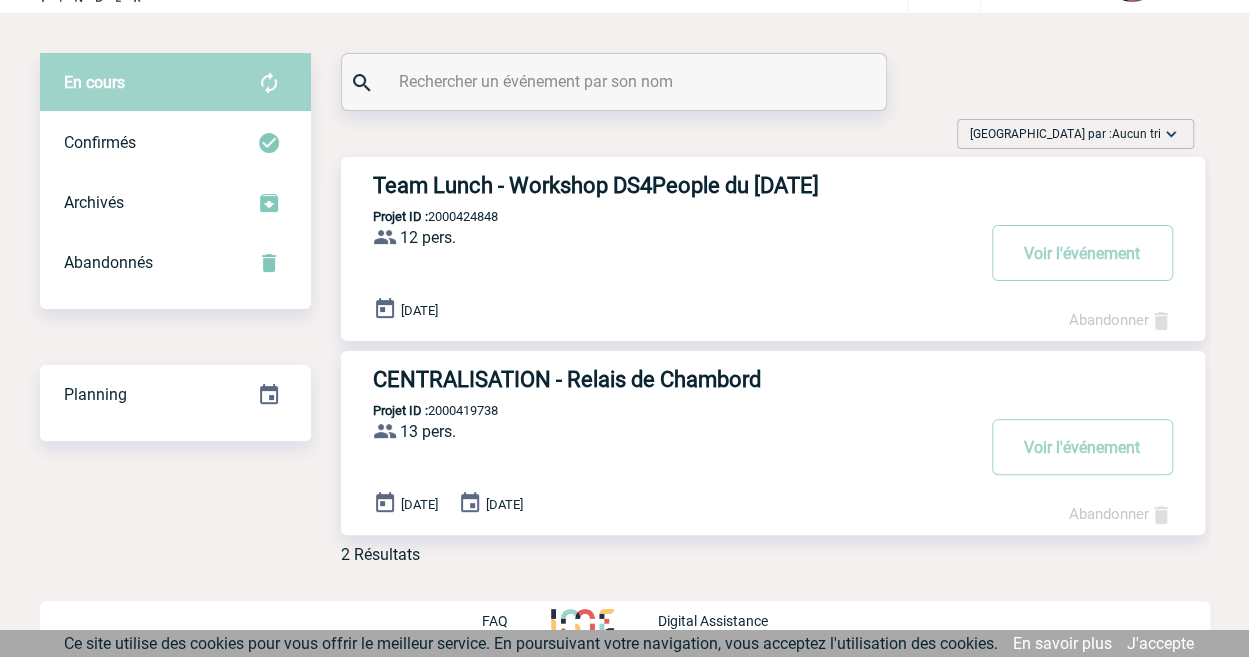 scroll, scrollTop: 0, scrollLeft: 0, axis: both 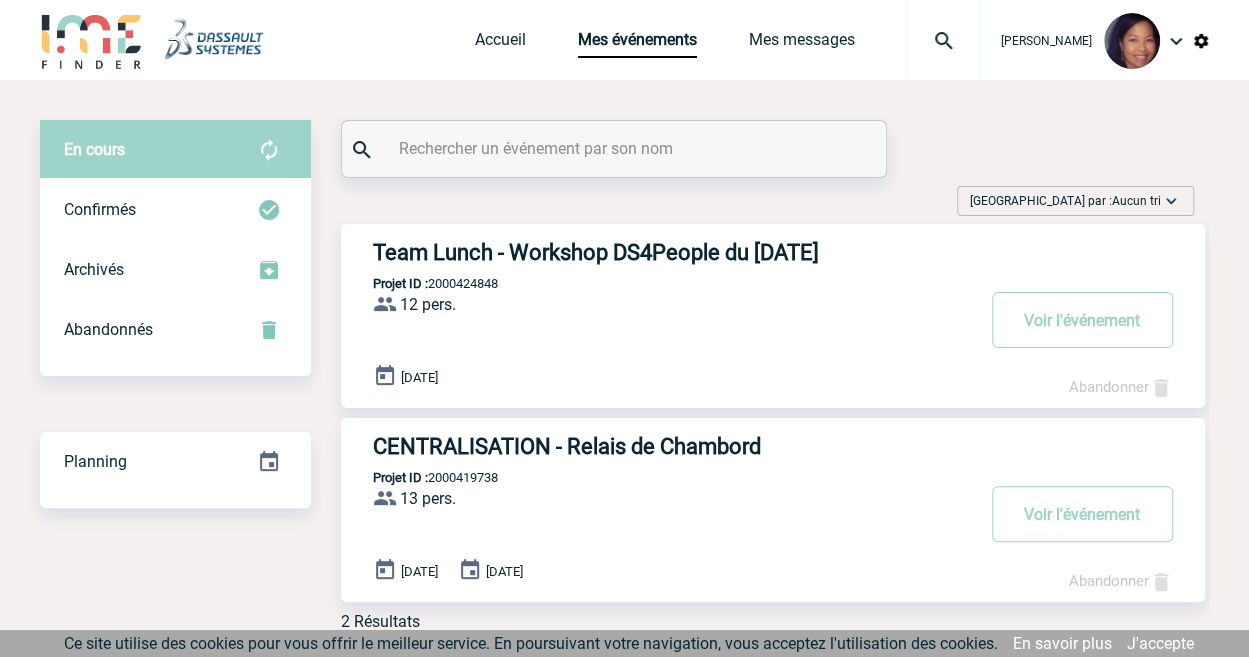 click on "Team Lunch - Workshop DS4People du [DATE]" at bounding box center (673, 252) 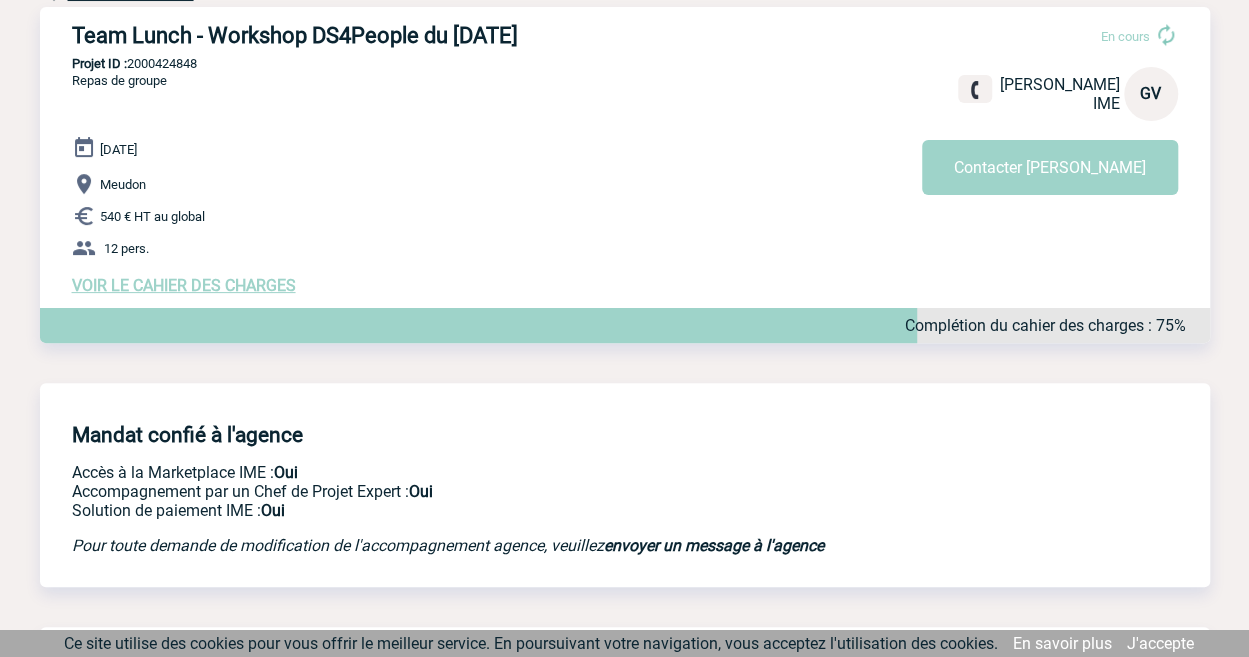 scroll, scrollTop: 0, scrollLeft: 0, axis: both 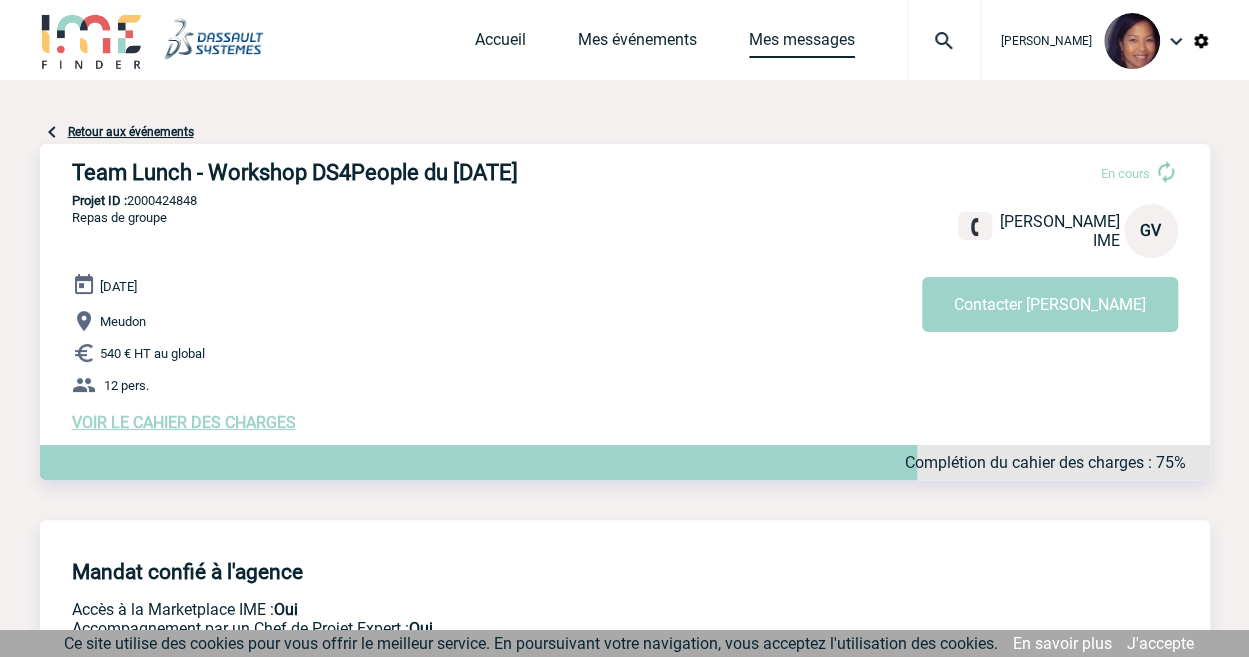 click on "Mes messages" at bounding box center (802, 44) 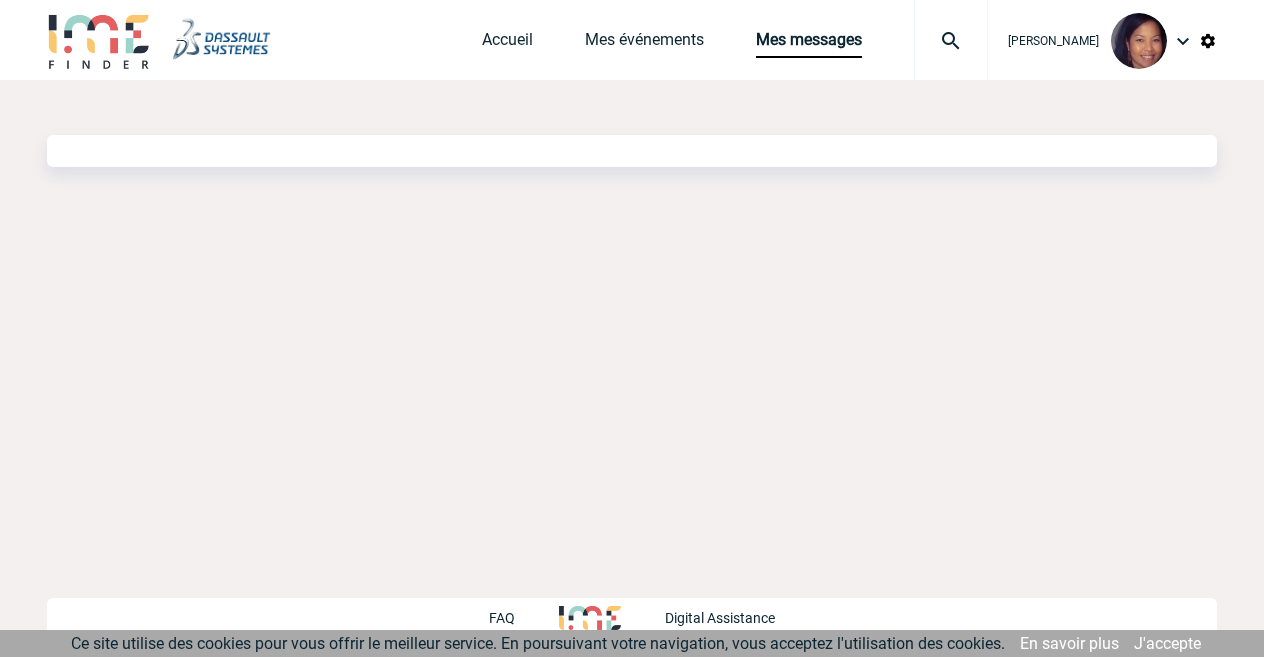 scroll, scrollTop: 0, scrollLeft: 0, axis: both 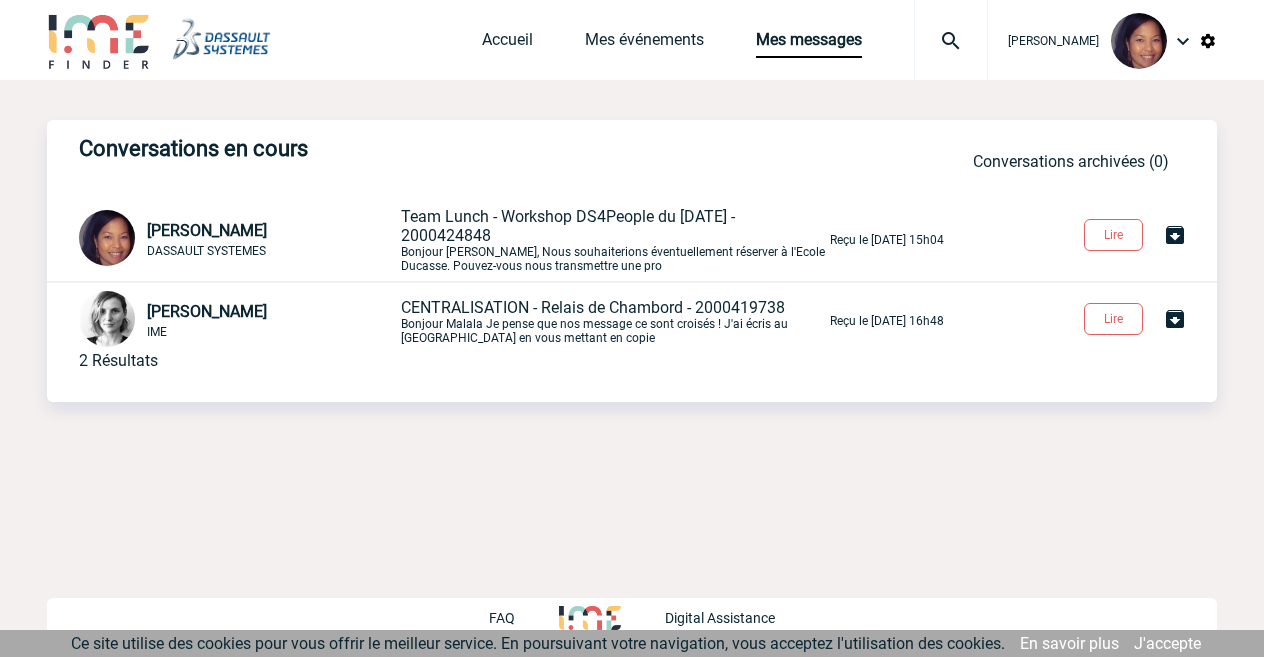 click on "Team Lunch - Workshop DS4People du 18/07/2025 - 2000424848" at bounding box center (568, 226) 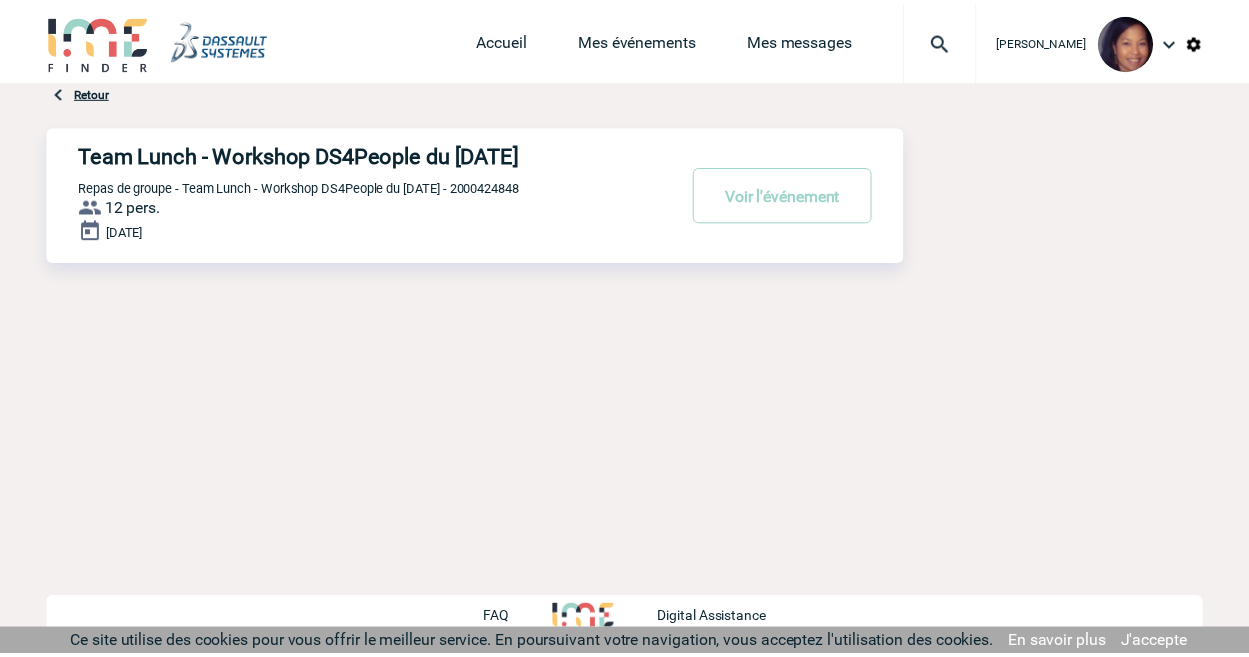 scroll, scrollTop: 0, scrollLeft: 0, axis: both 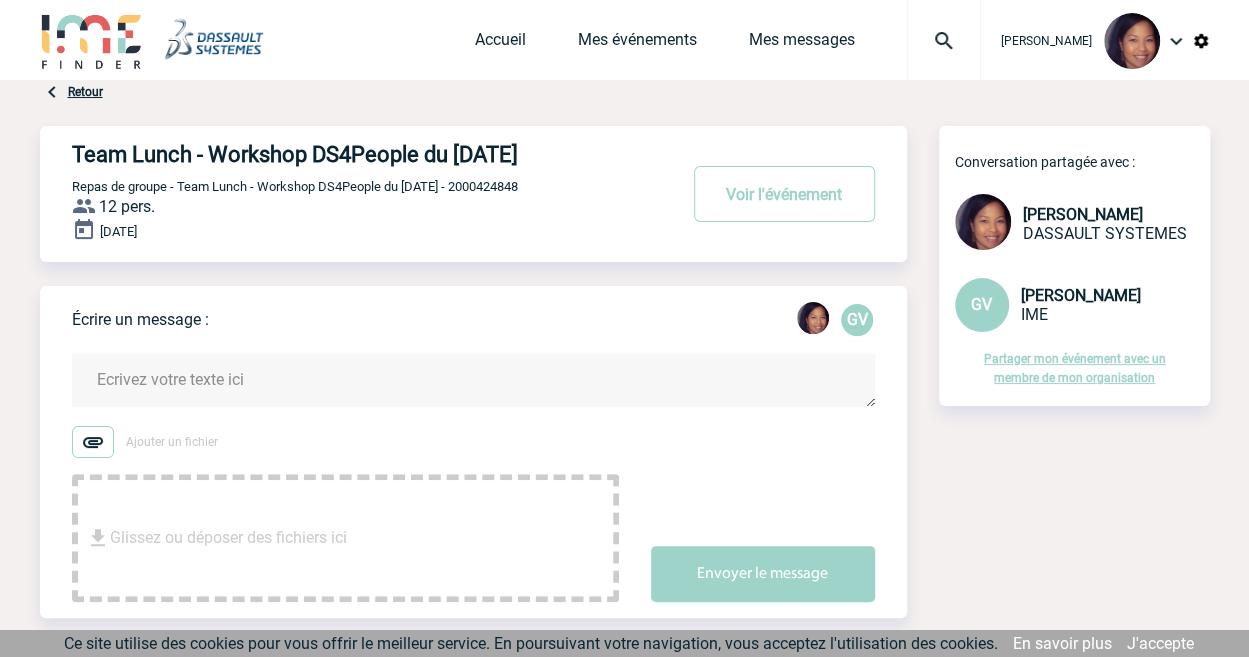 click at bounding box center (473, 380) 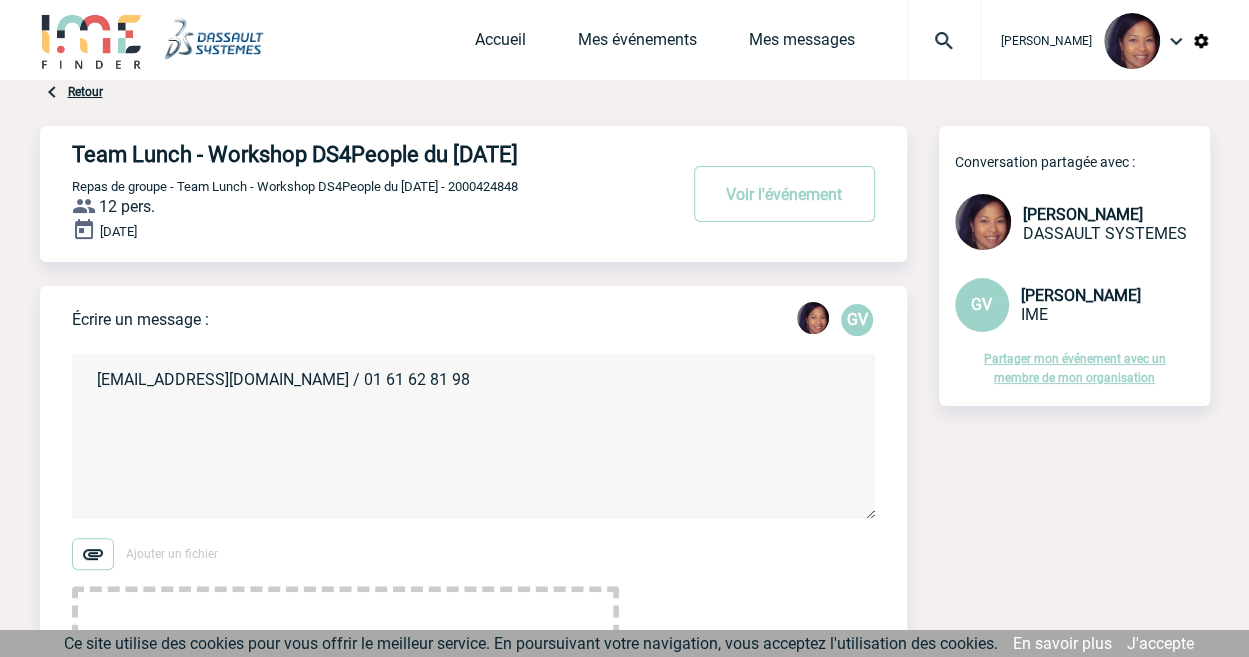scroll, scrollTop: 200, scrollLeft: 0, axis: vertical 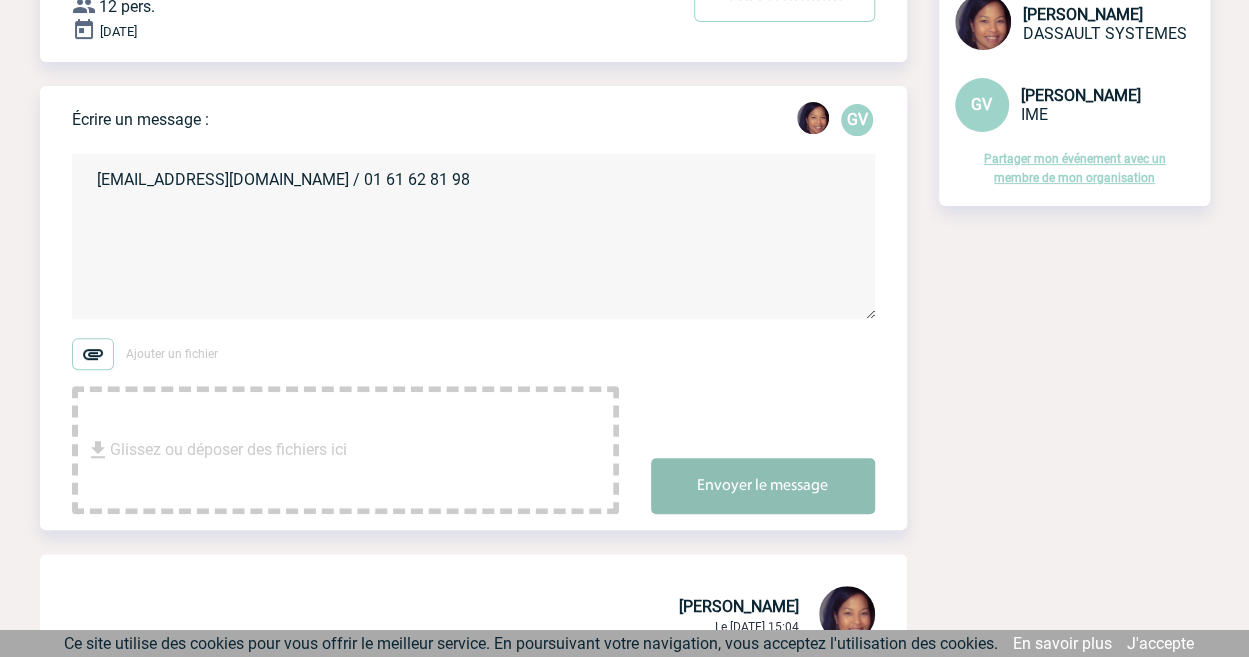 type on "[EMAIL_ADDRESS][DOMAIN_NAME] / 01 61 62 81 98" 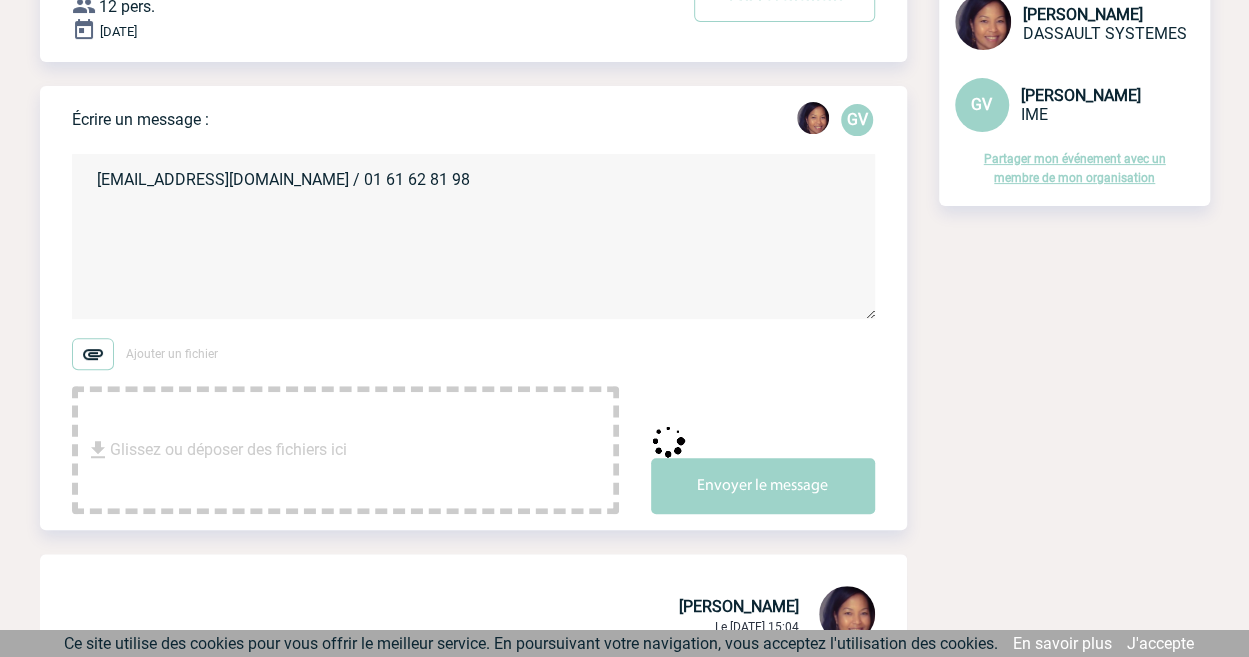 type 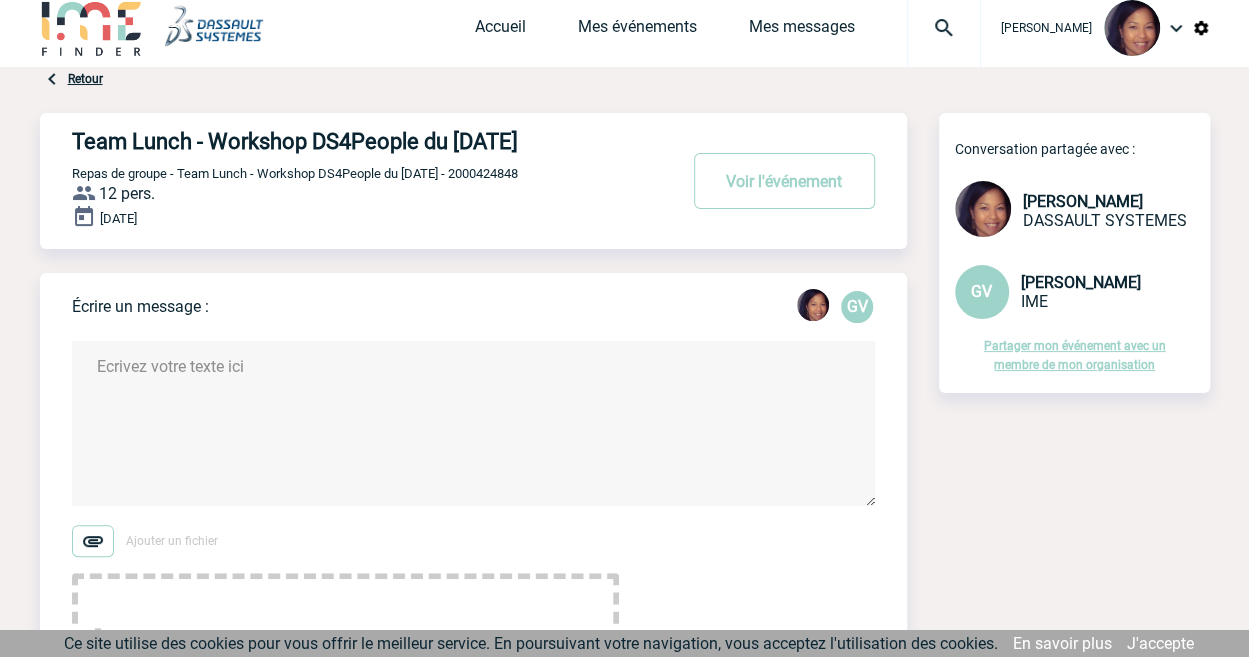 scroll, scrollTop: 0, scrollLeft: 0, axis: both 